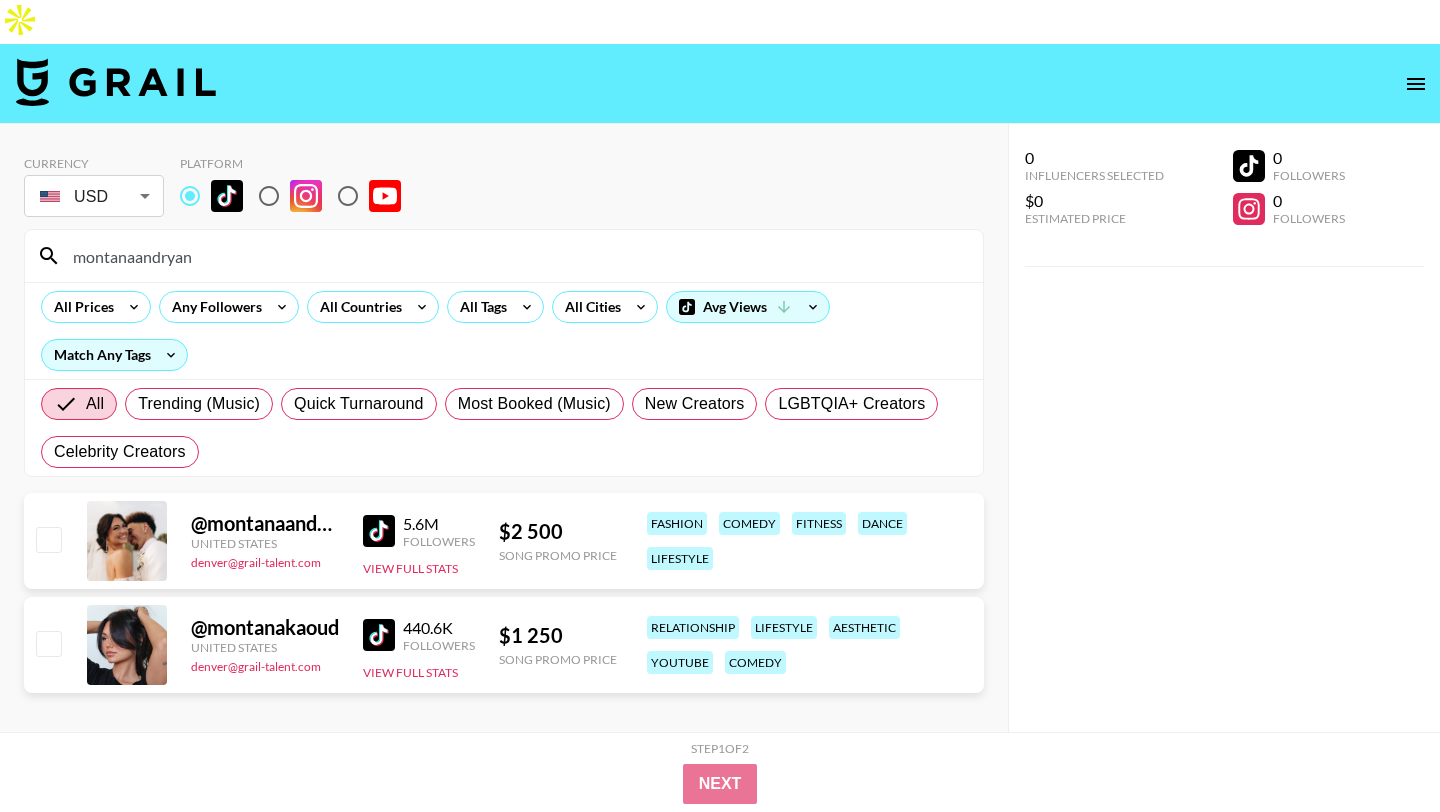 scroll, scrollTop: 0, scrollLeft: 0, axis: both 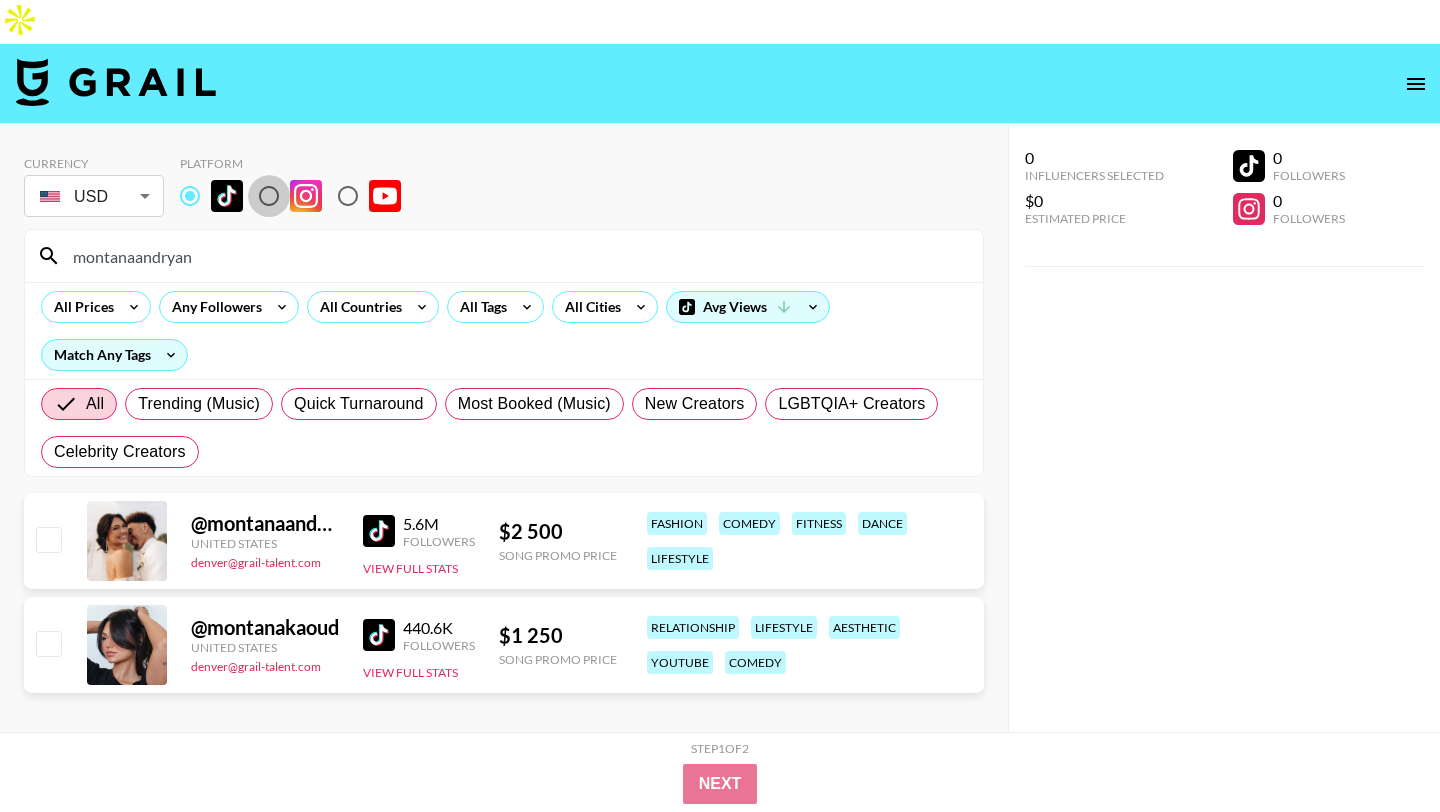 click at bounding box center (269, 196) 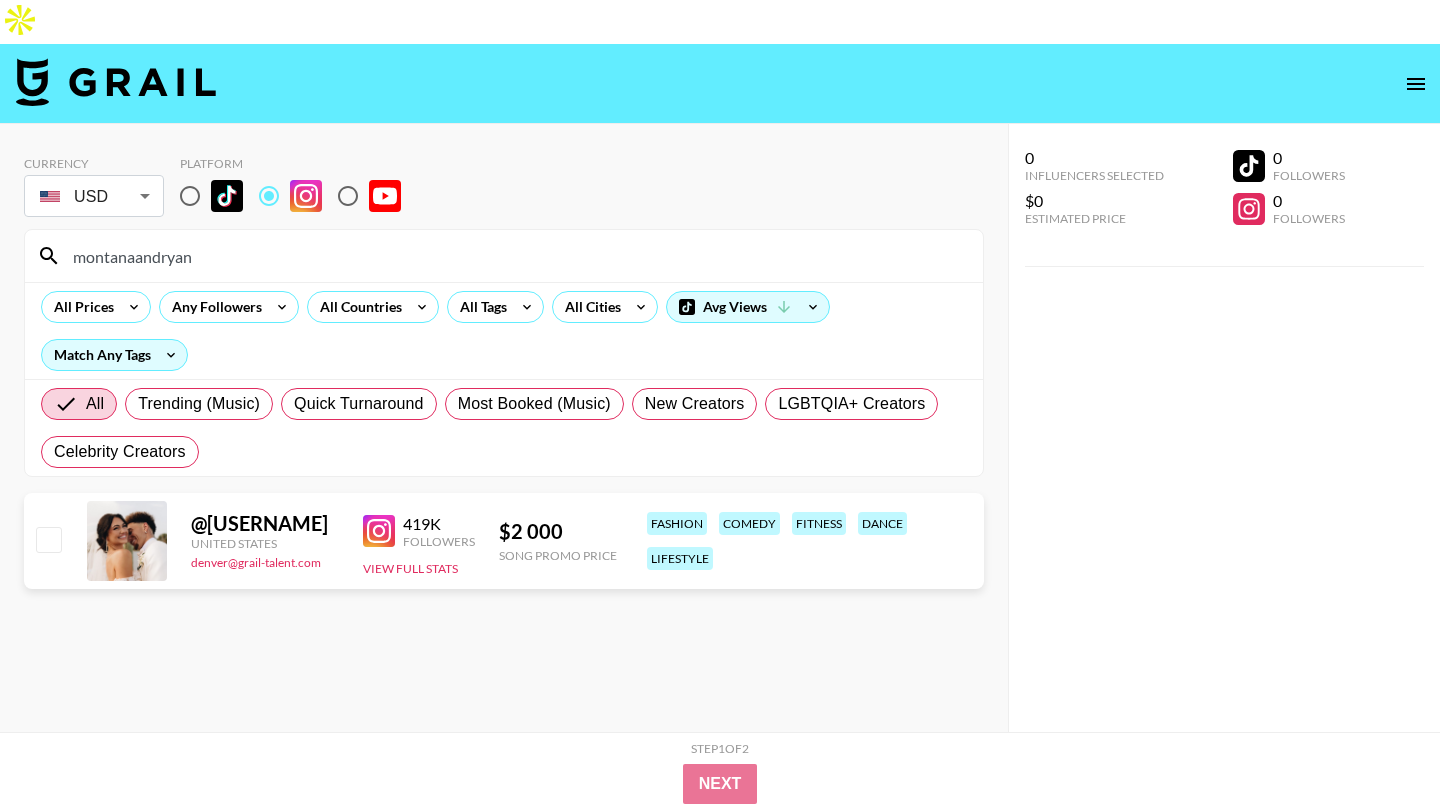 click at bounding box center [190, 196] 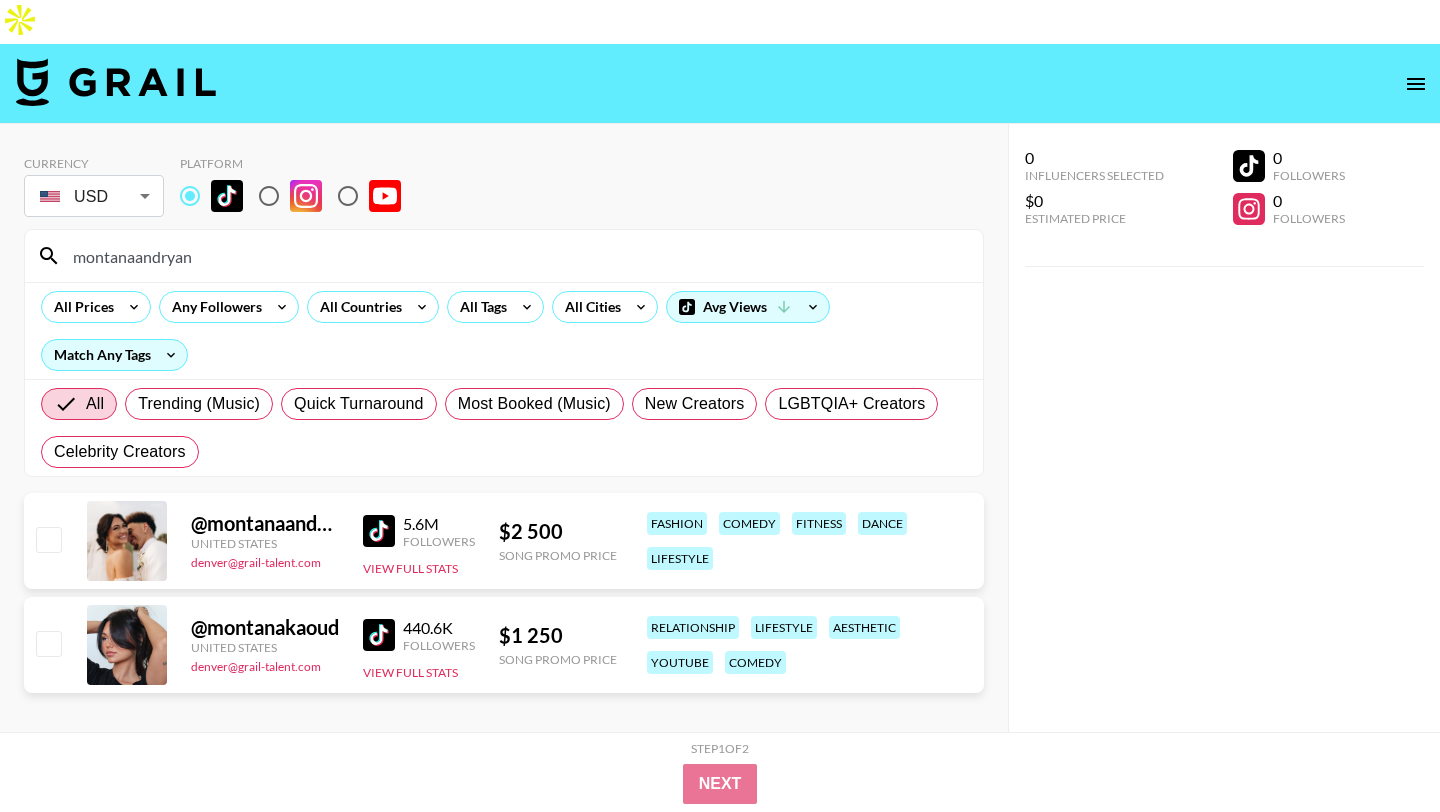 drag, startPoint x: 204, startPoint y: 216, endPoint x: 83, endPoint y: 215, distance: 121.004135 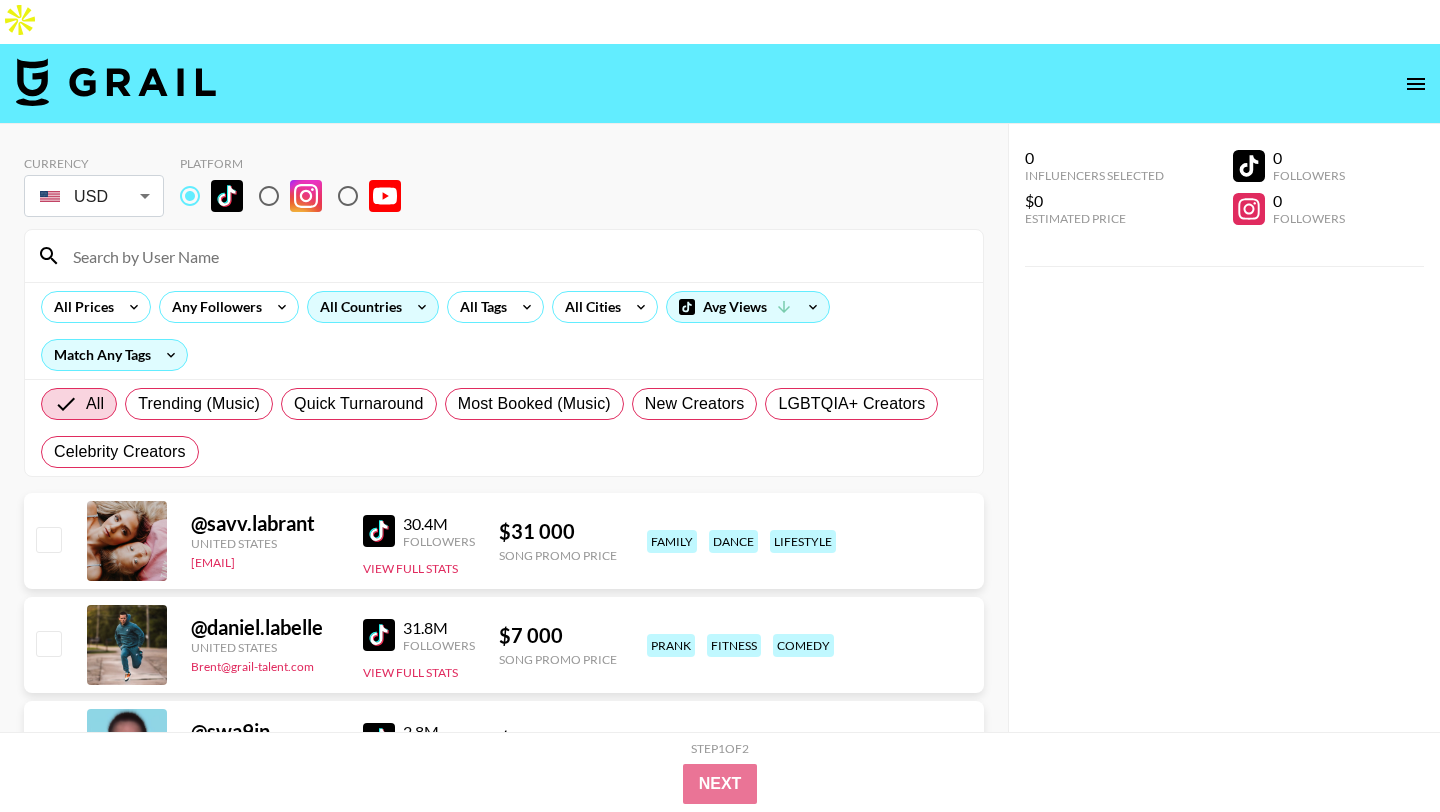 type 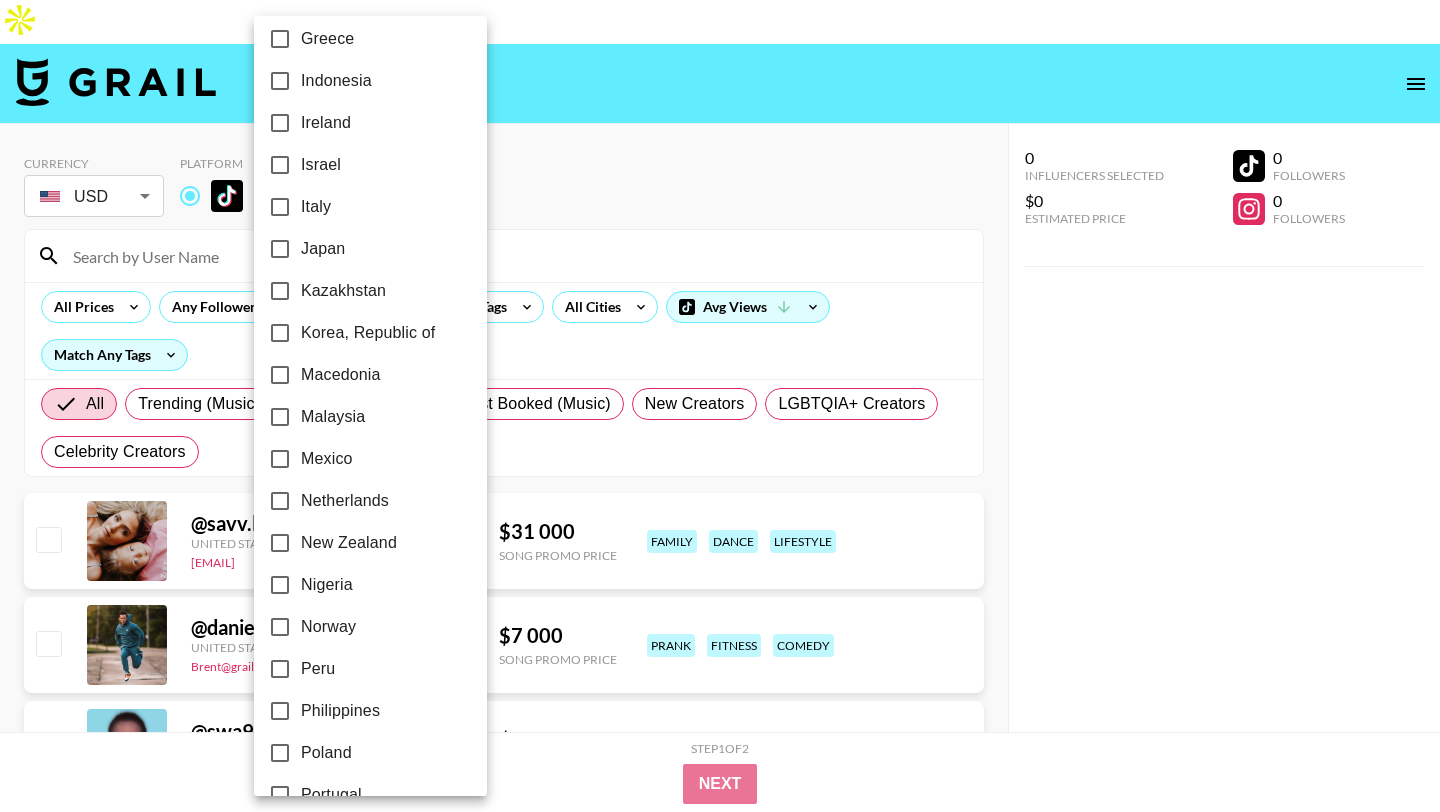 scroll, scrollTop: 1520, scrollLeft: 0, axis: vertical 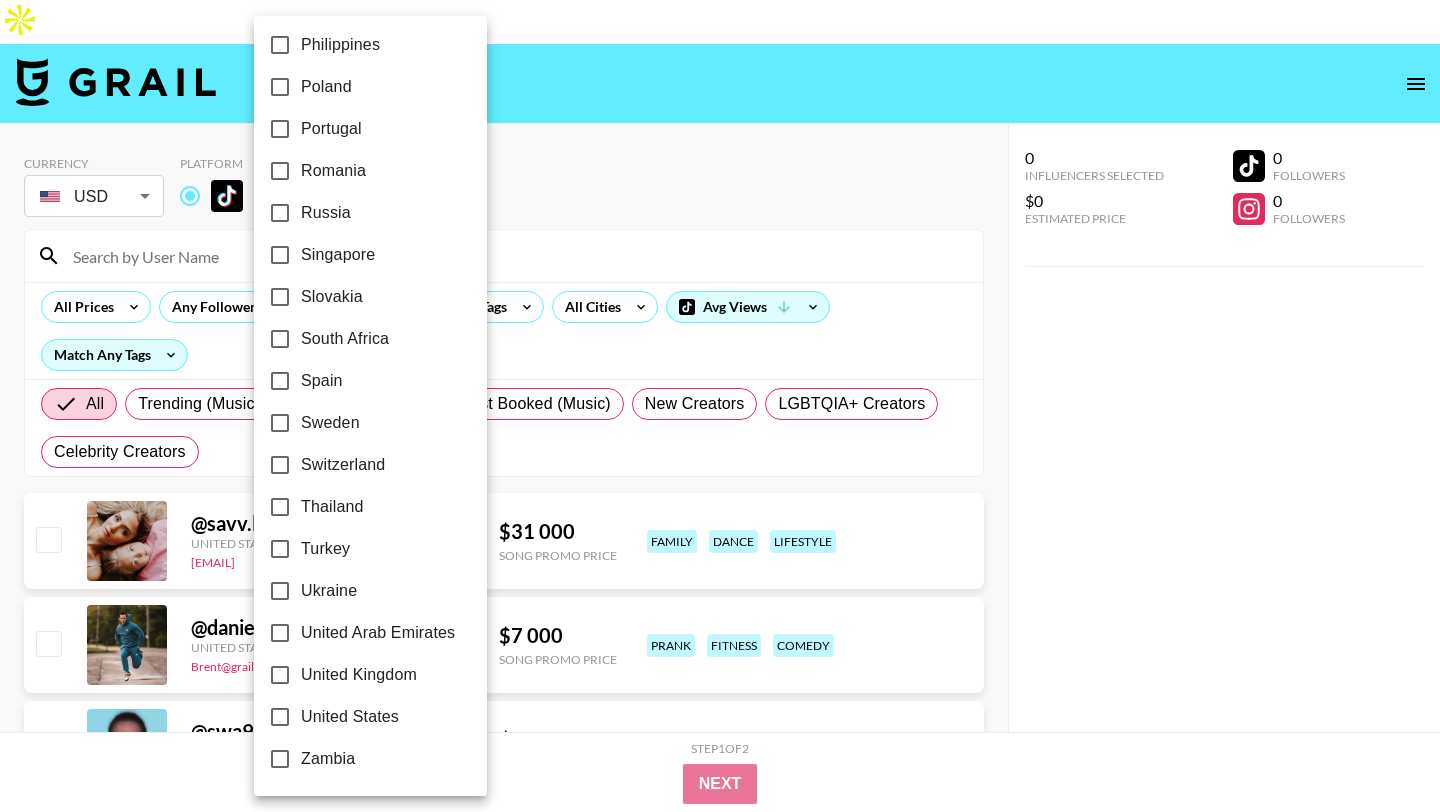 click at bounding box center [720, 406] 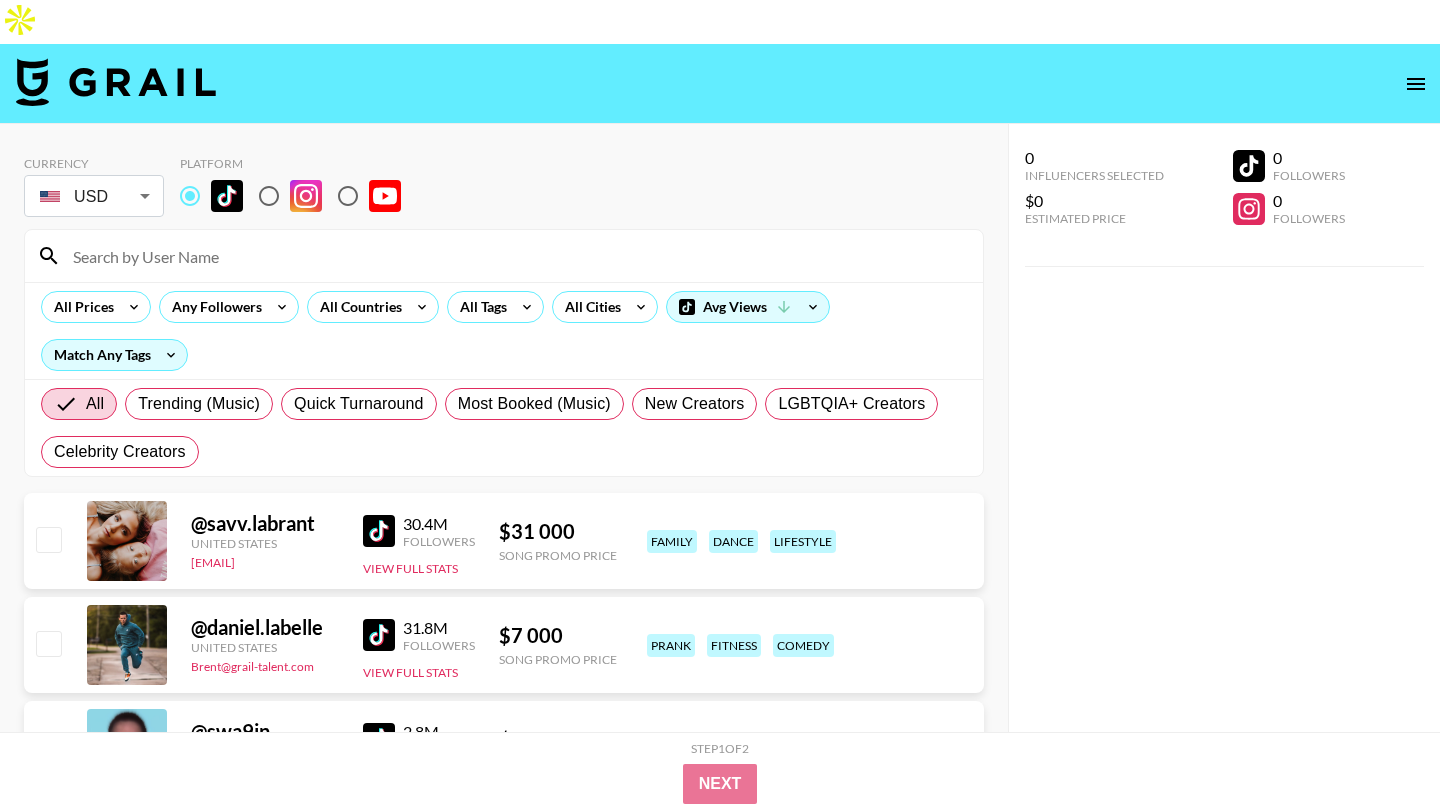 click on "All Prices Any Followers All Countries All Tags All Cities Avg Views Match Any Tags" at bounding box center (504, 330) 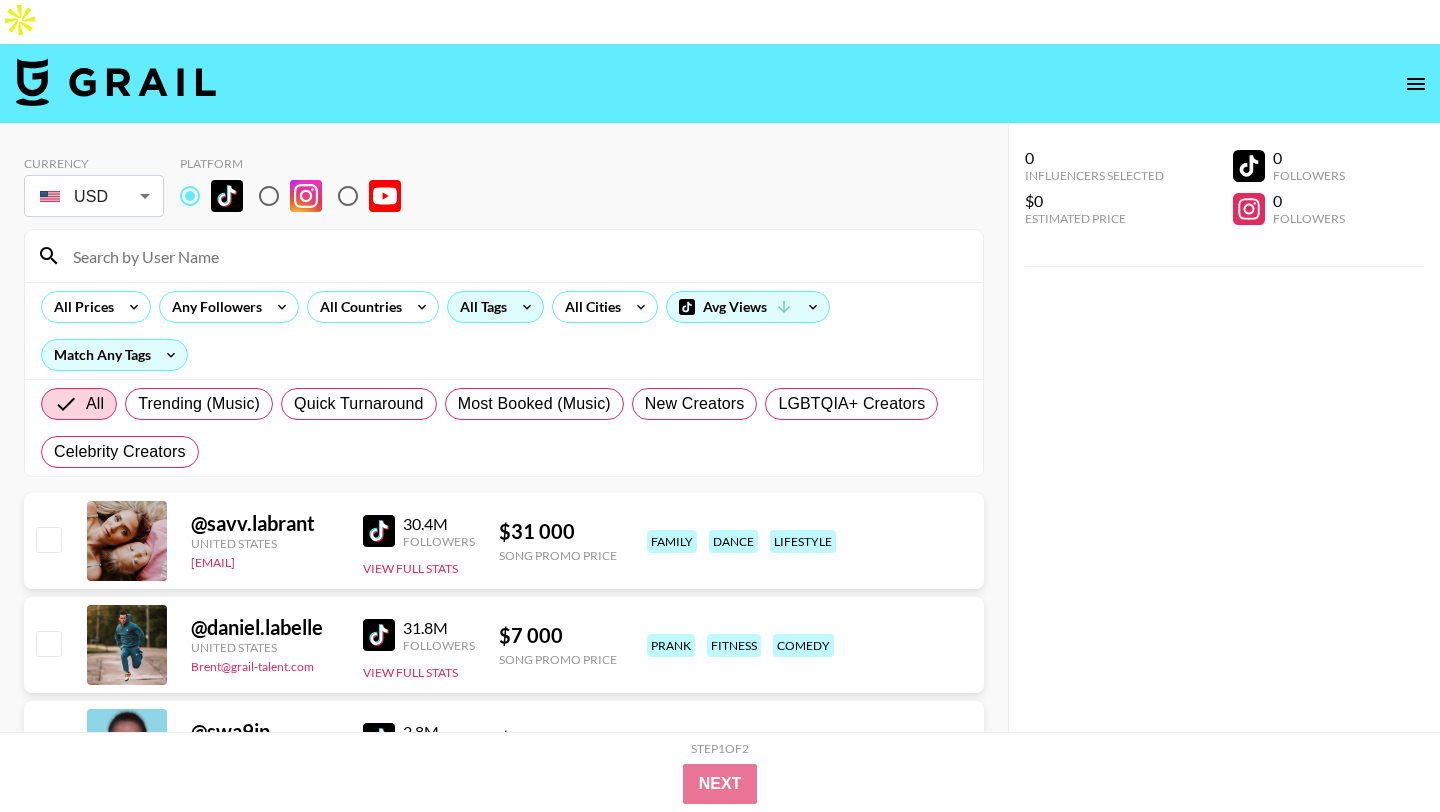 click on "All Tags" at bounding box center [479, 307] 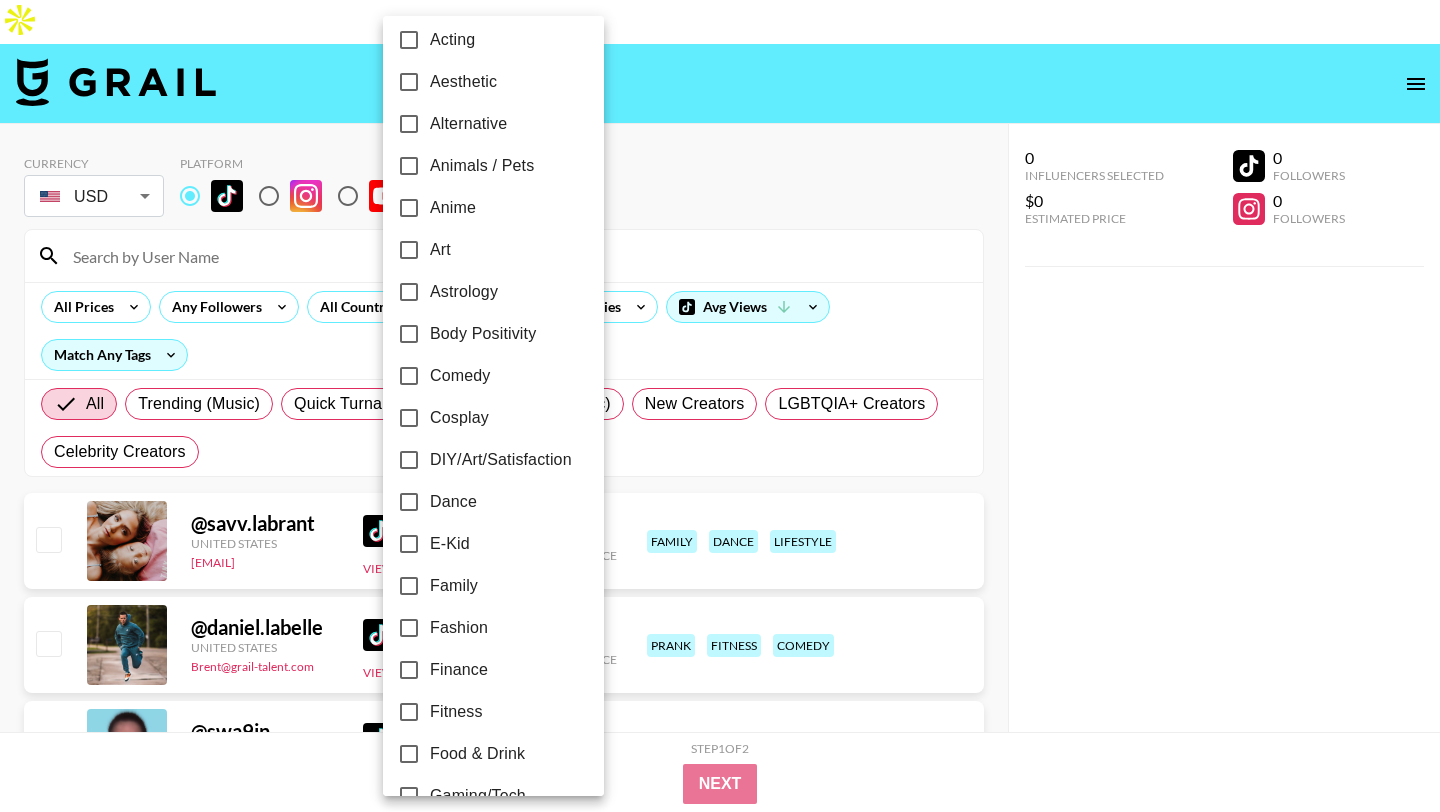 scroll, scrollTop: 60, scrollLeft: 0, axis: vertical 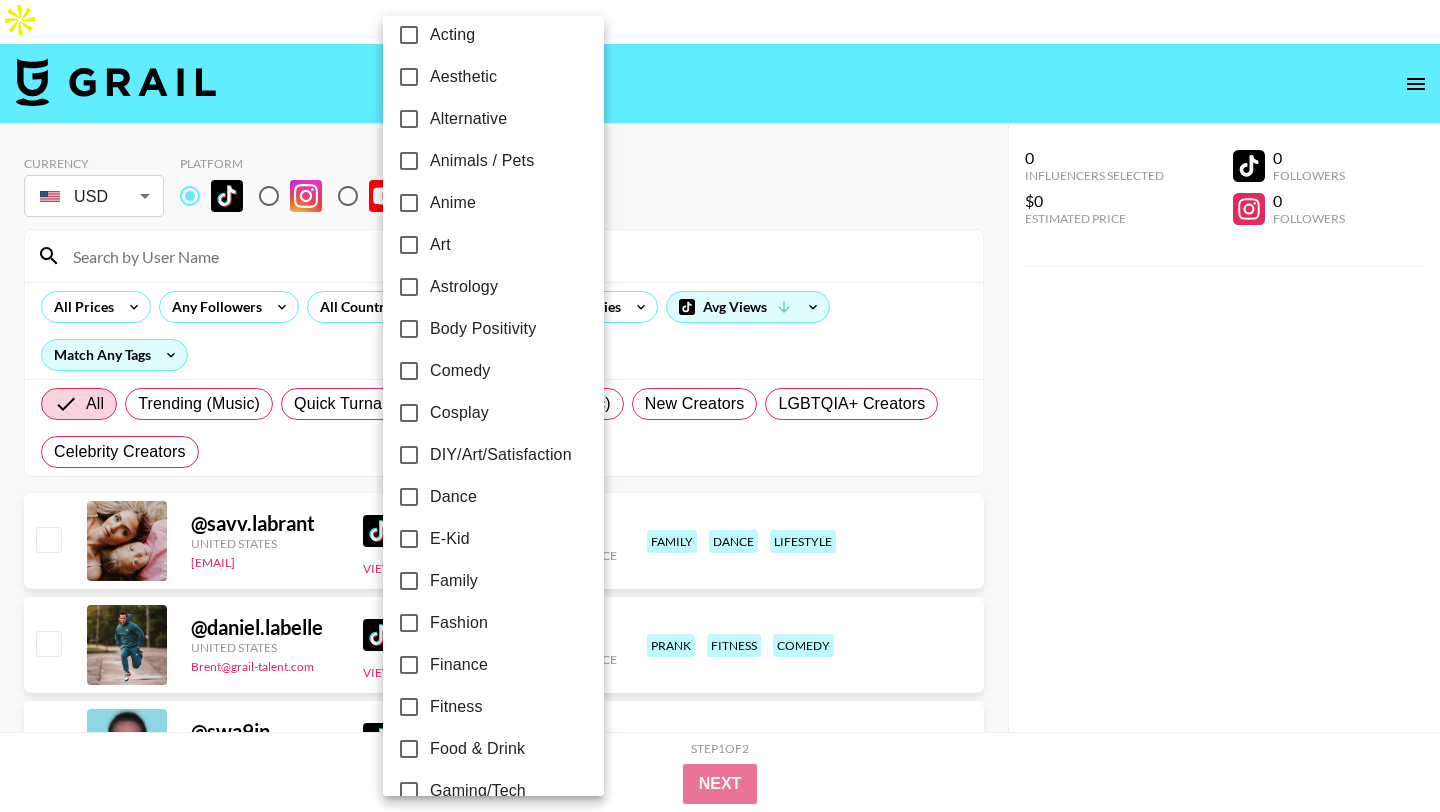 click on "Fitness" at bounding box center (456, 707) 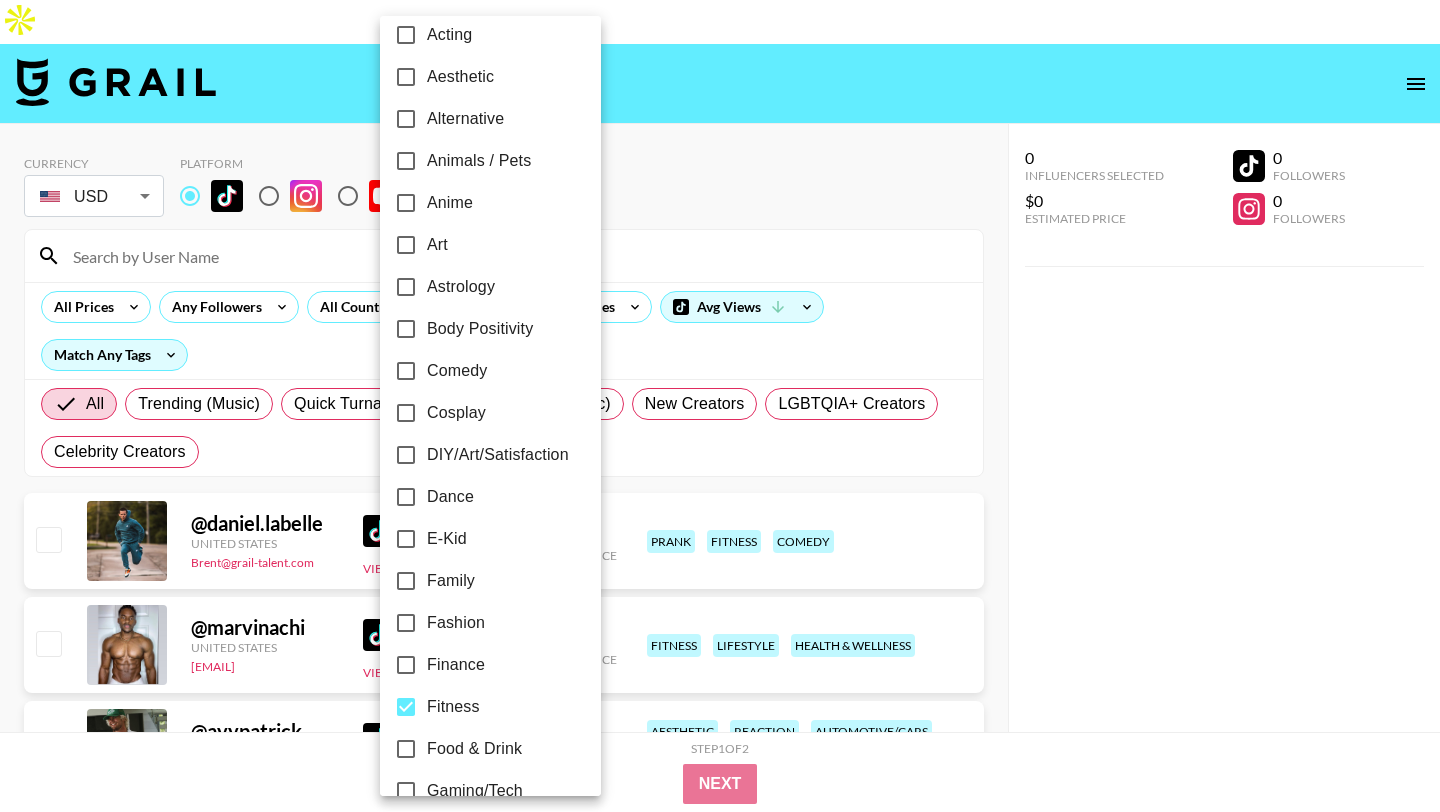 click at bounding box center (720, 406) 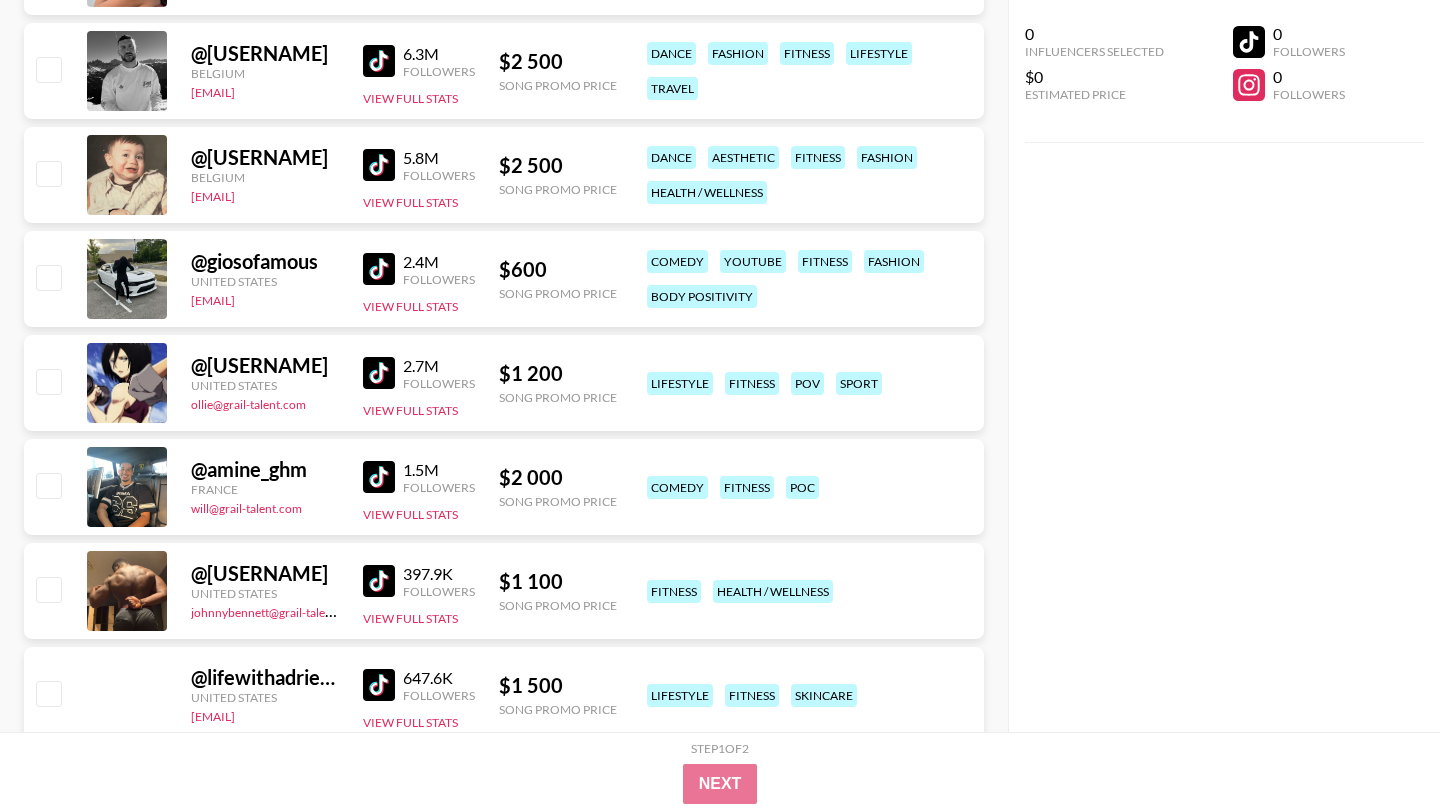 scroll, scrollTop: 1824, scrollLeft: 0, axis: vertical 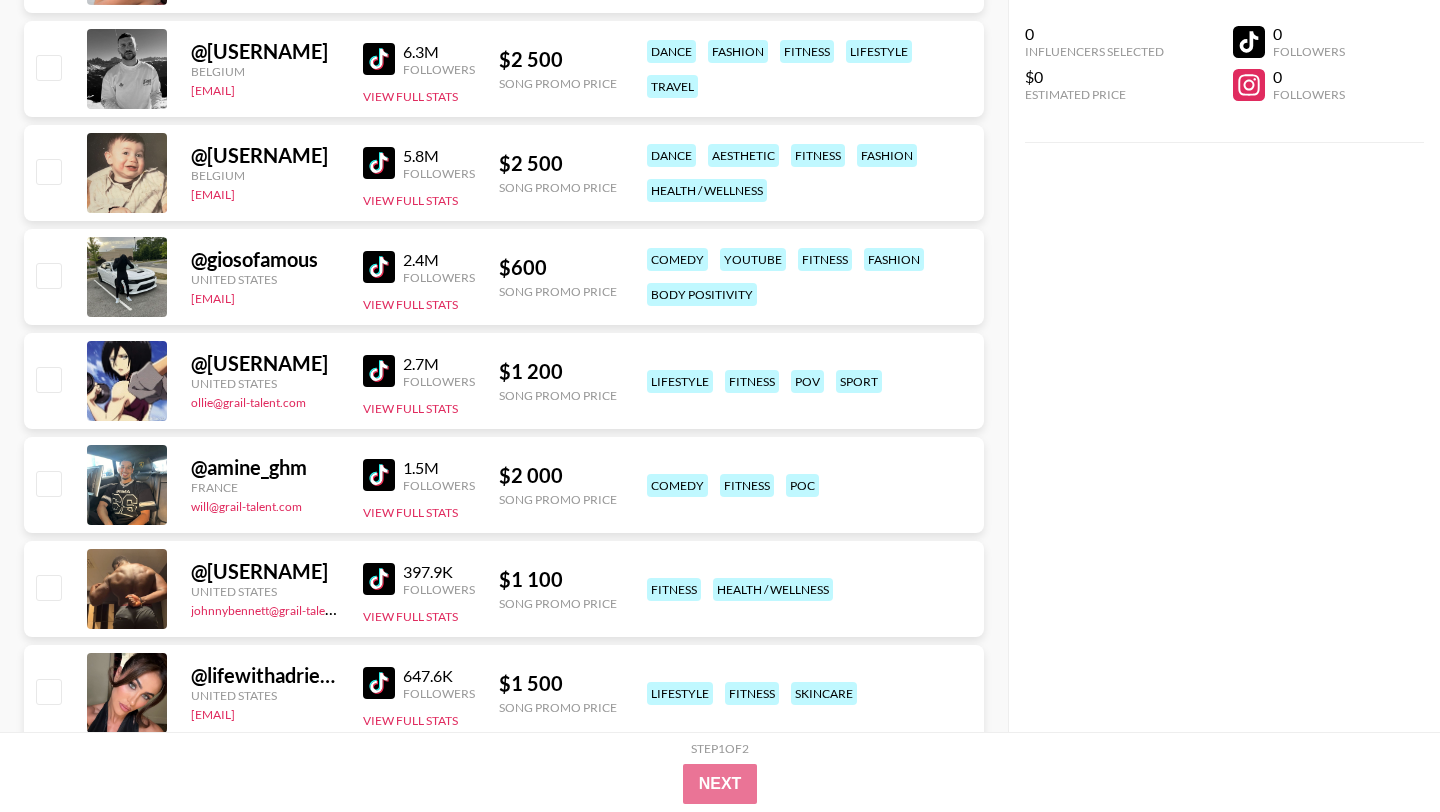 click at bounding box center (379, 371) 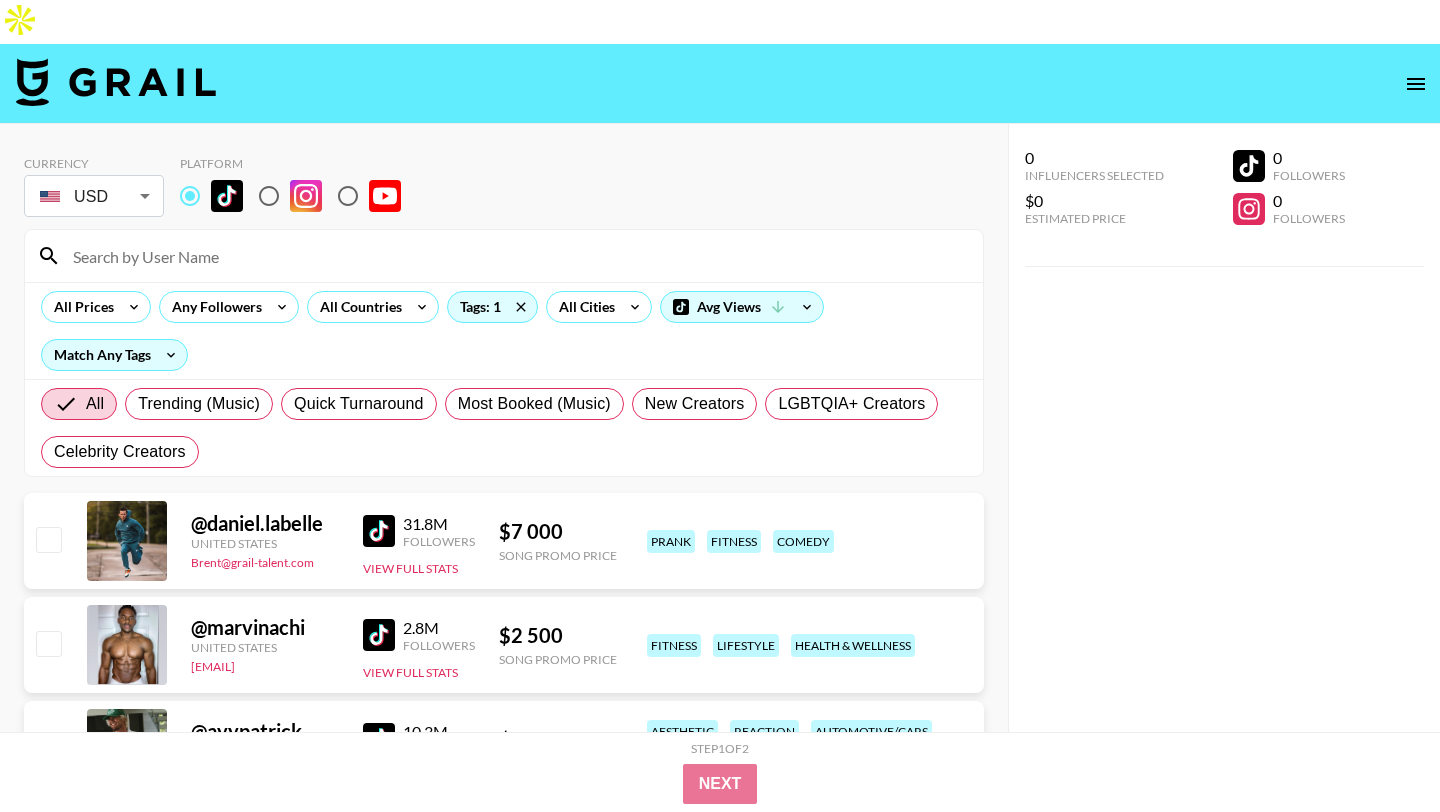 click at bounding box center [516, 256] 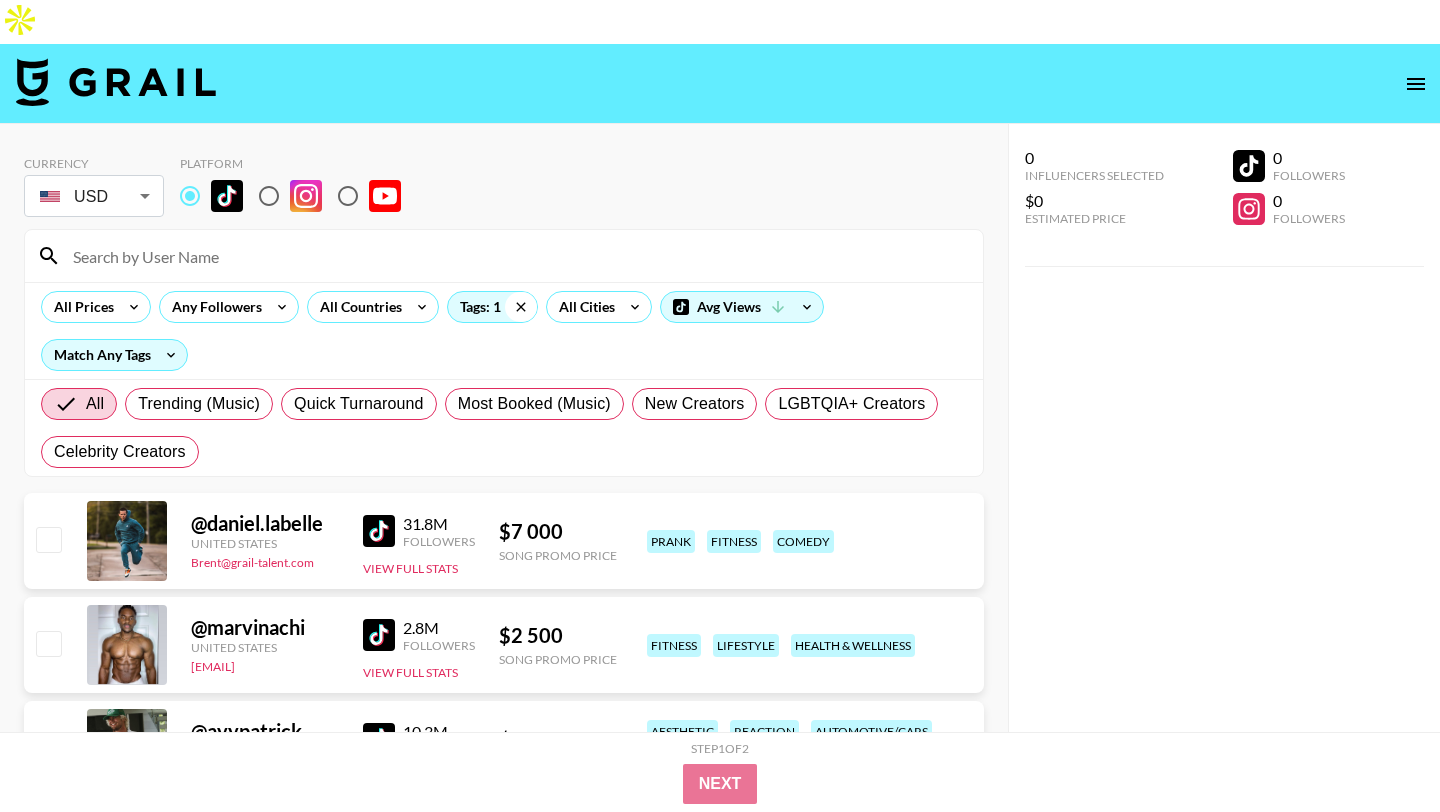 click 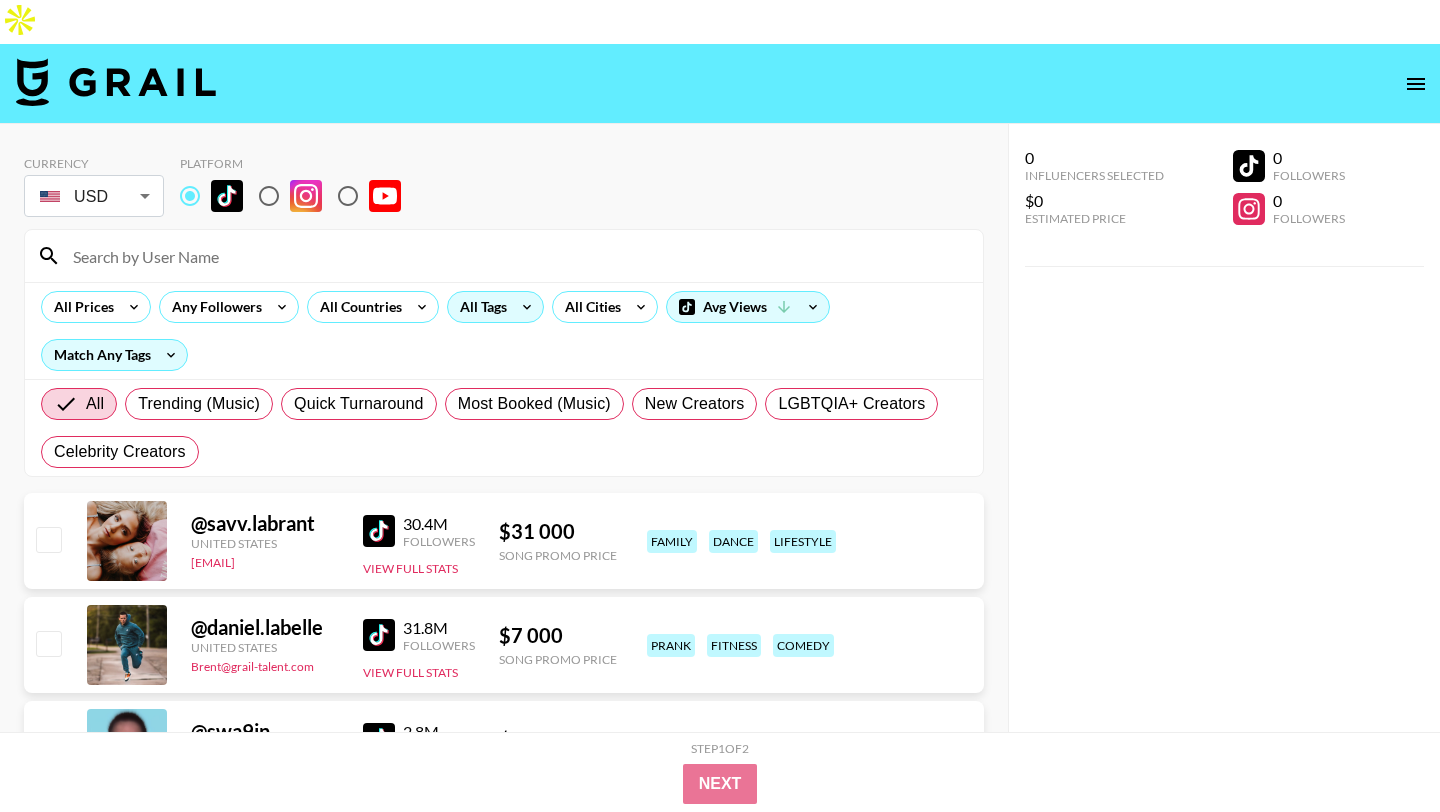 click at bounding box center (516, 256) 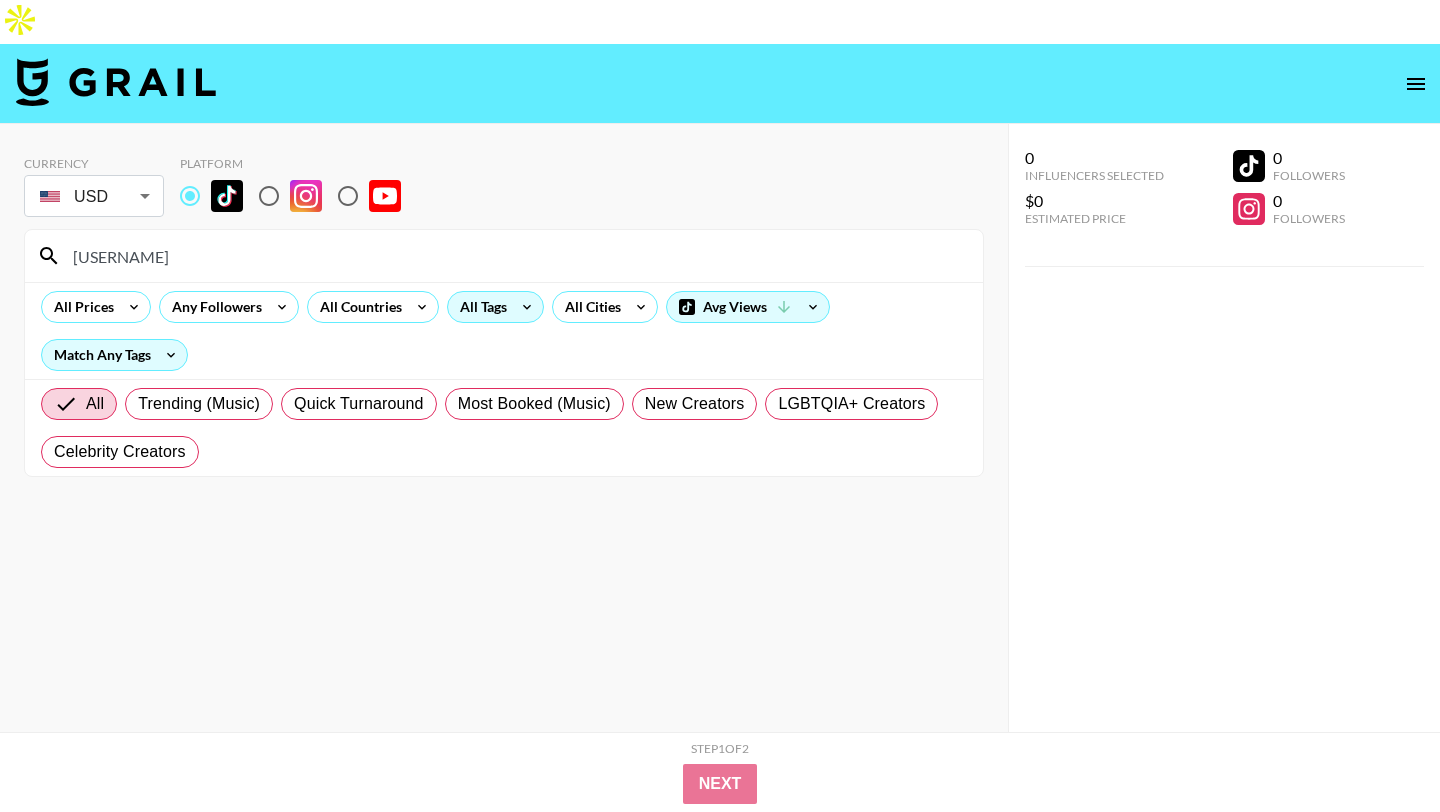 type on "[USERNAME]" 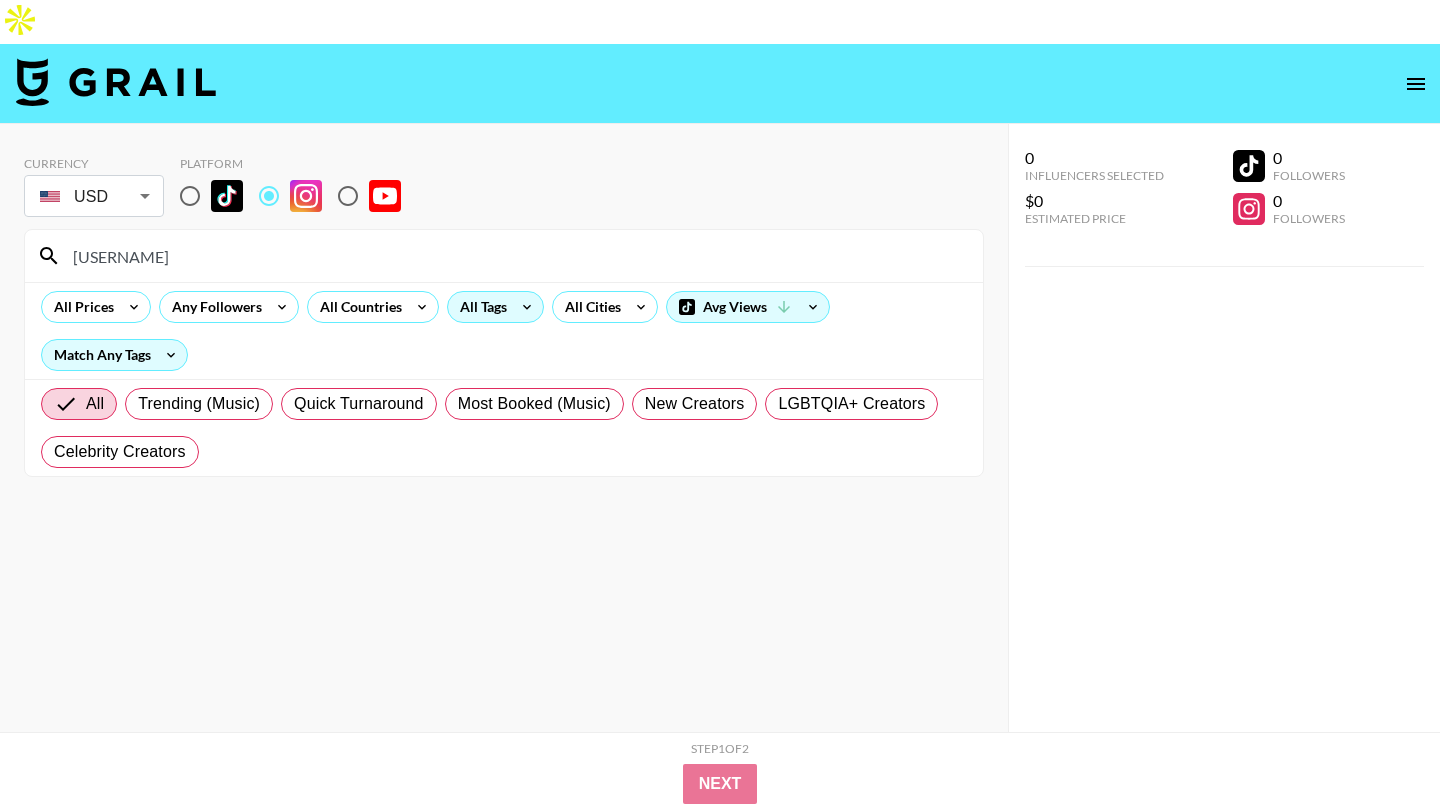 click at bounding box center (190, 196) 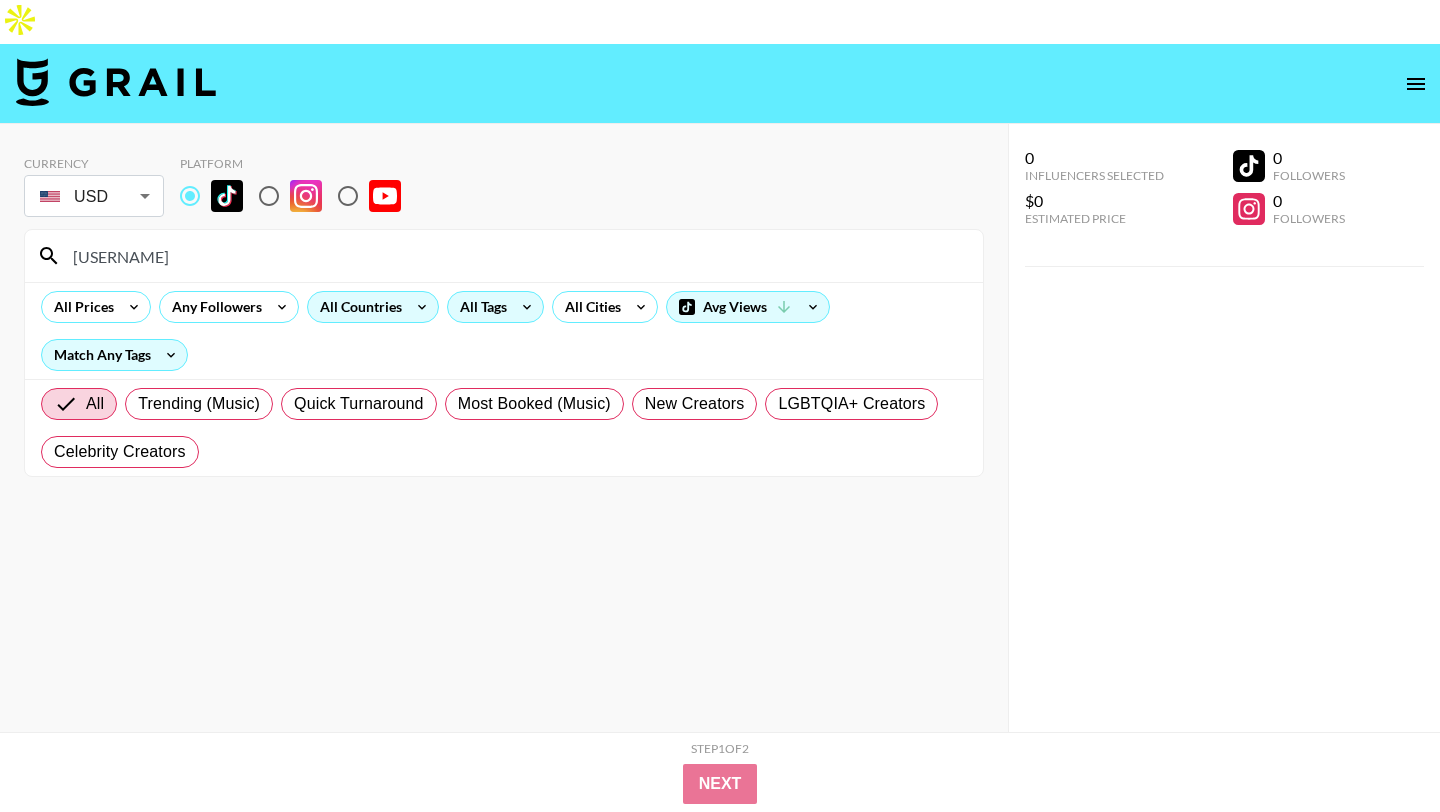 click on "All Countries" at bounding box center (357, 307) 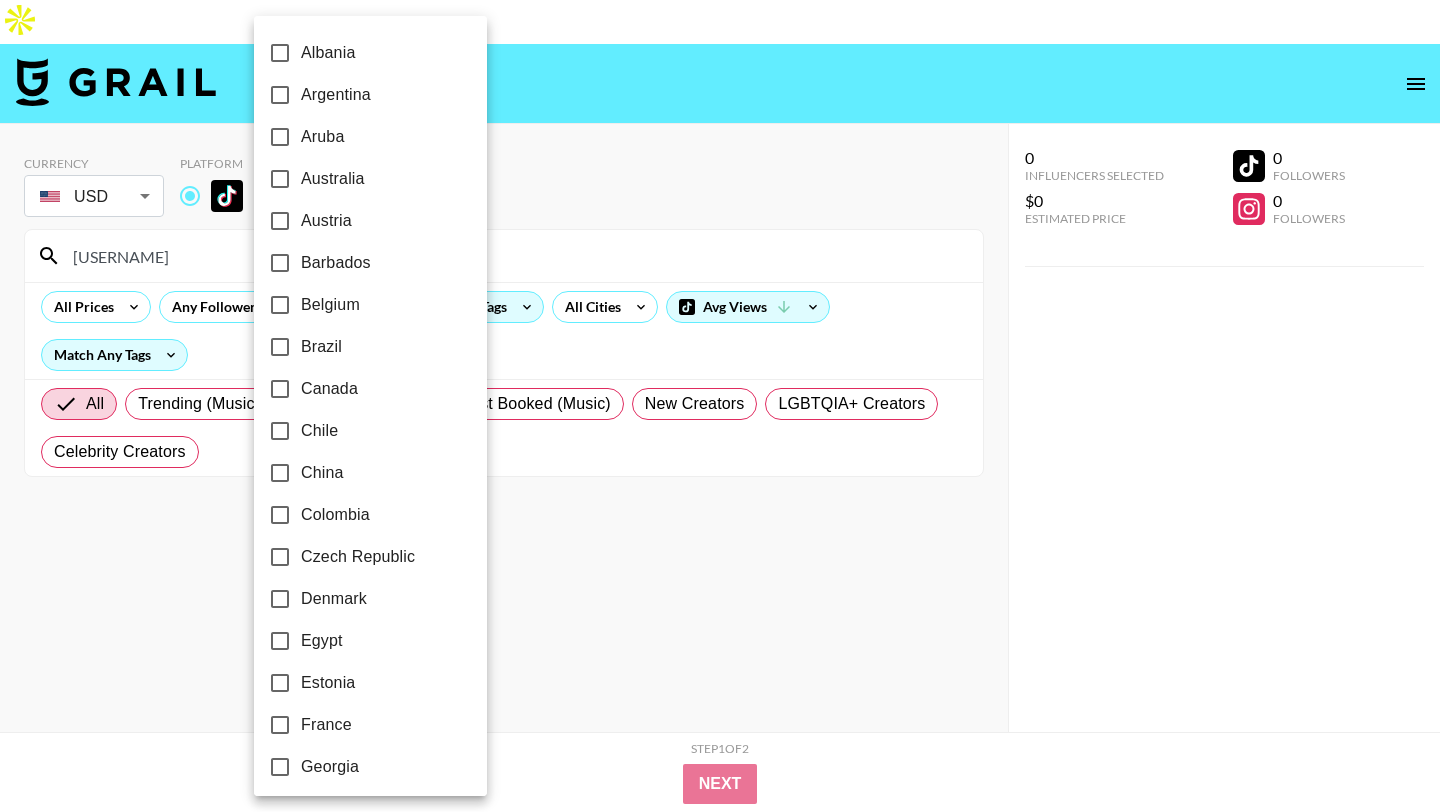 scroll, scrollTop: 1520, scrollLeft: 0, axis: vertical 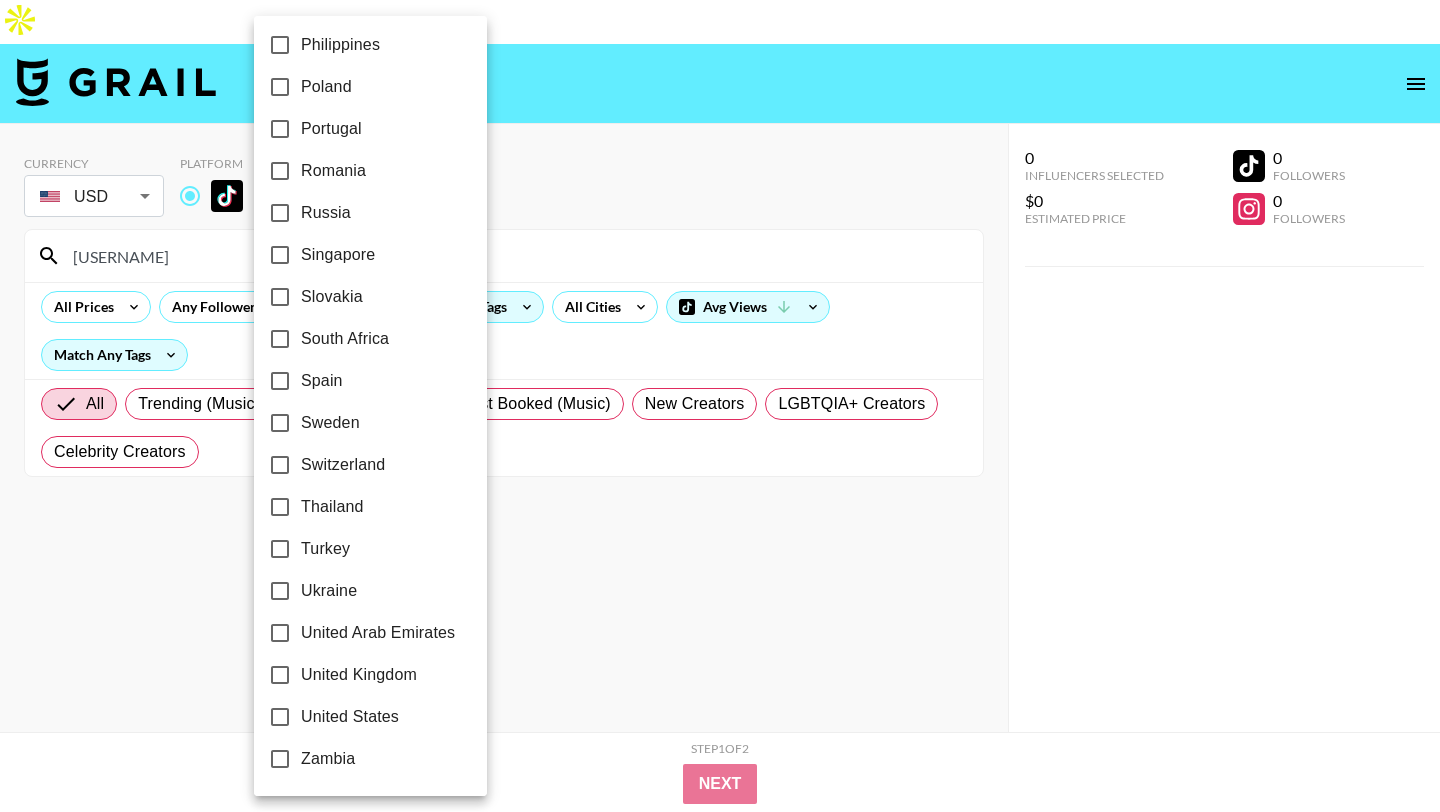 click on "United States" at bounding box center (350, 717) 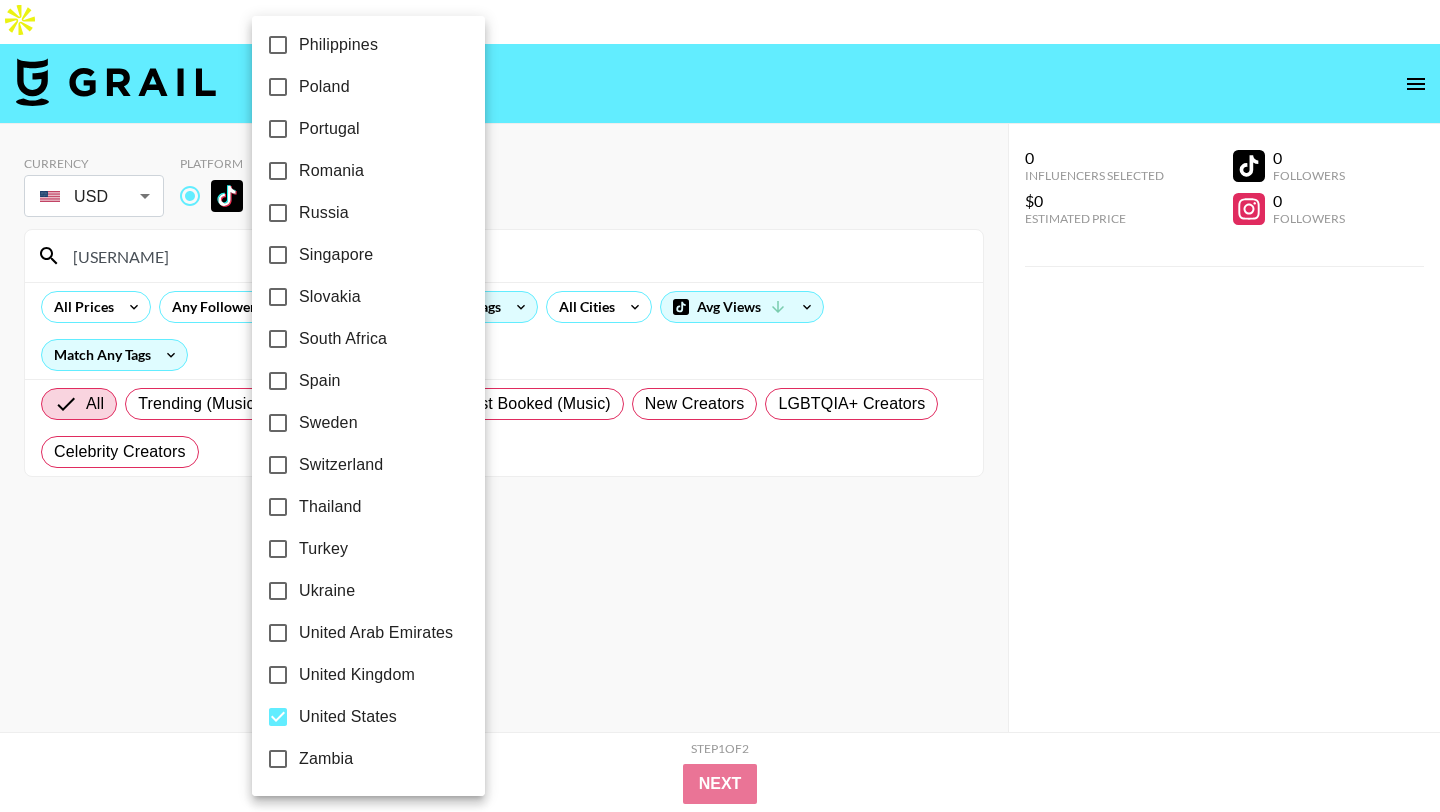 click at bounding box center [720, 406] 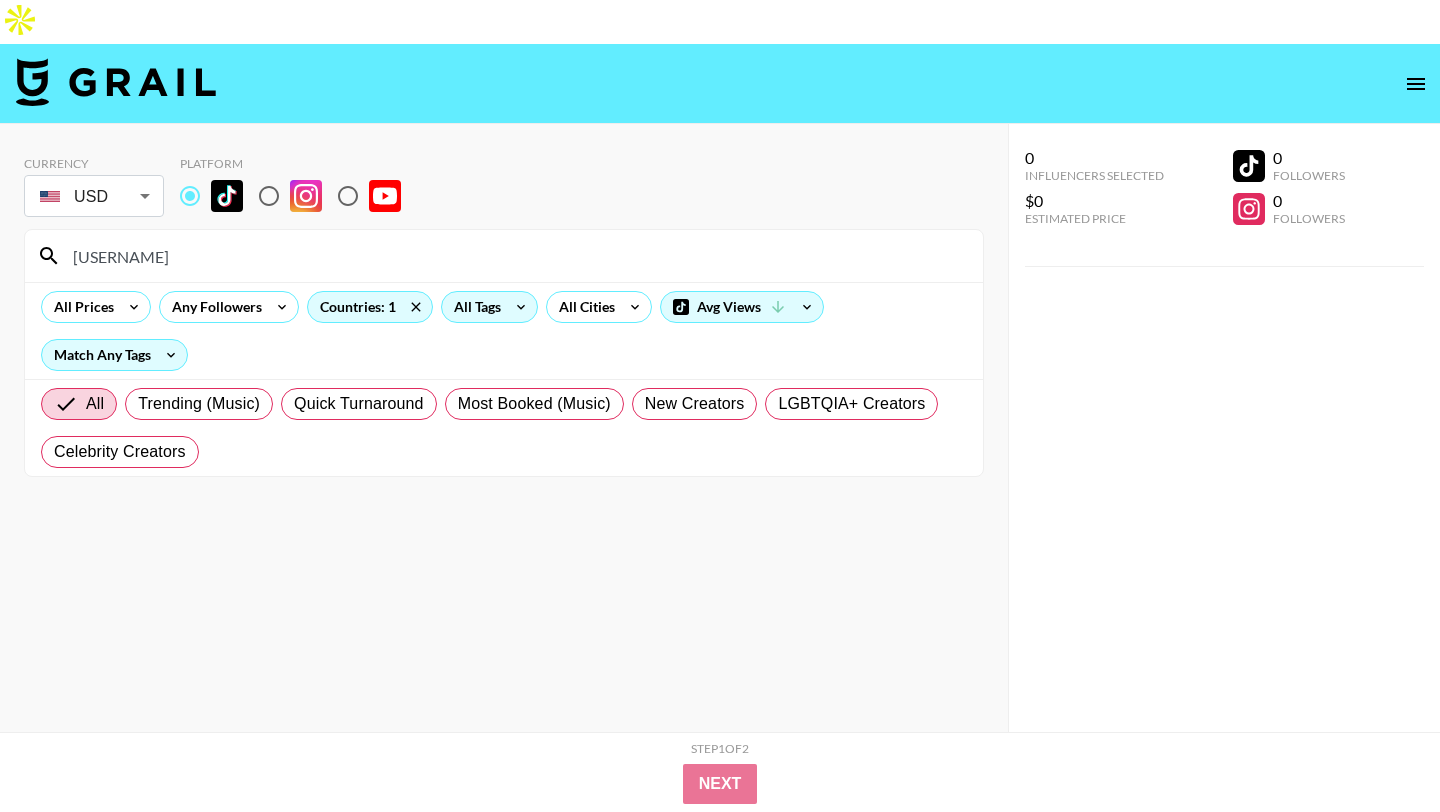 click on "All Tags" at bounding box center (473, 307) 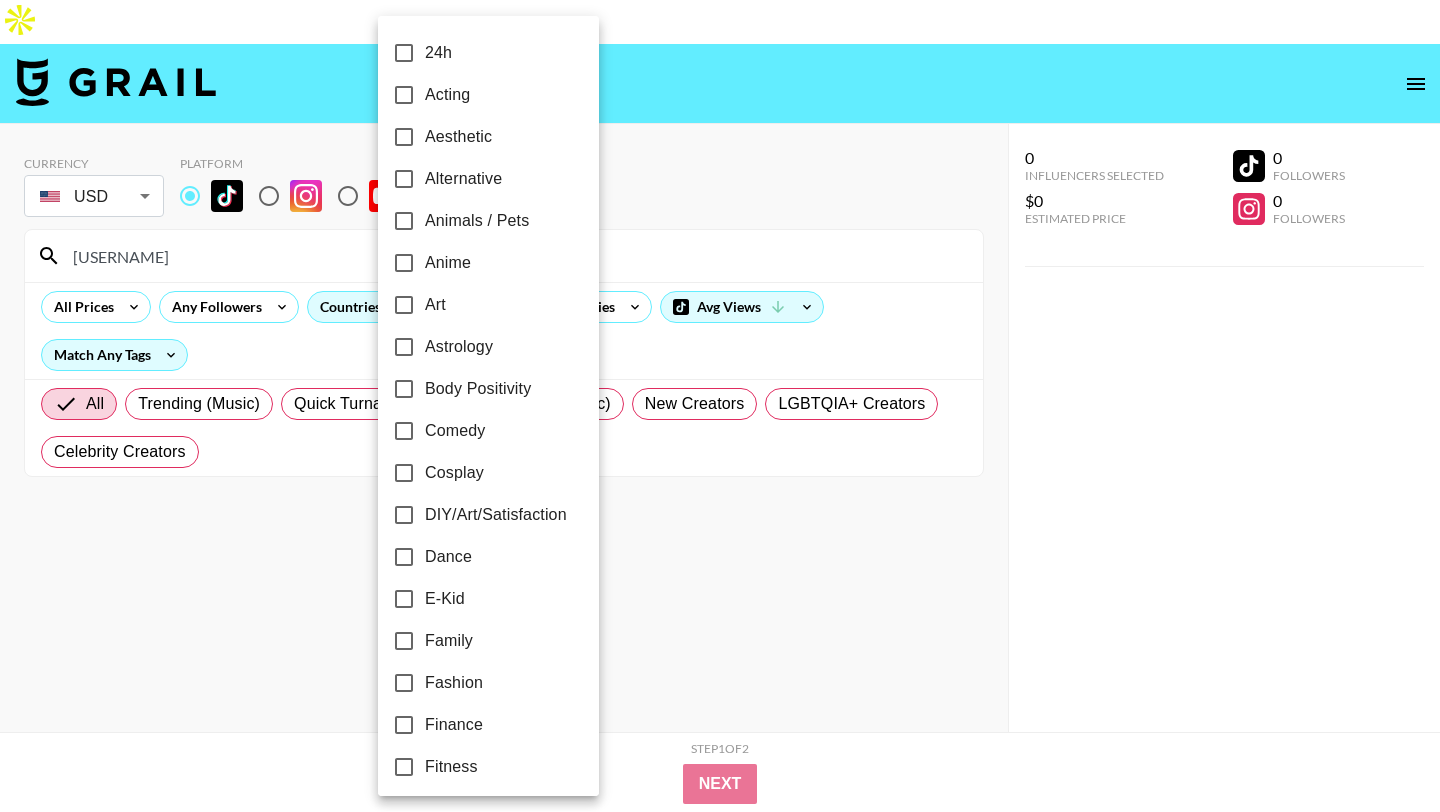 click on "Cosplay" at bounding box center (475, 473) 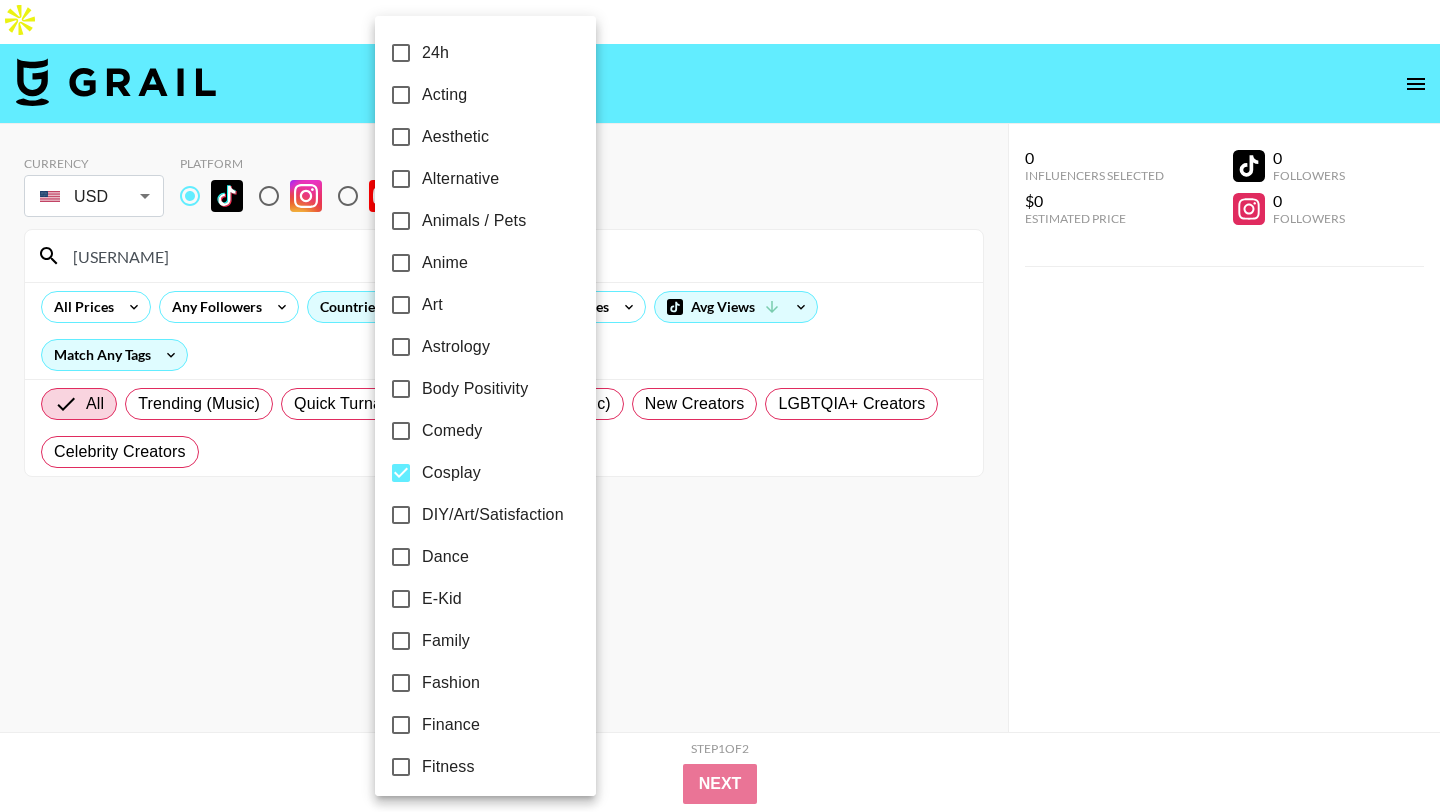click at bounding box center [720, 406] 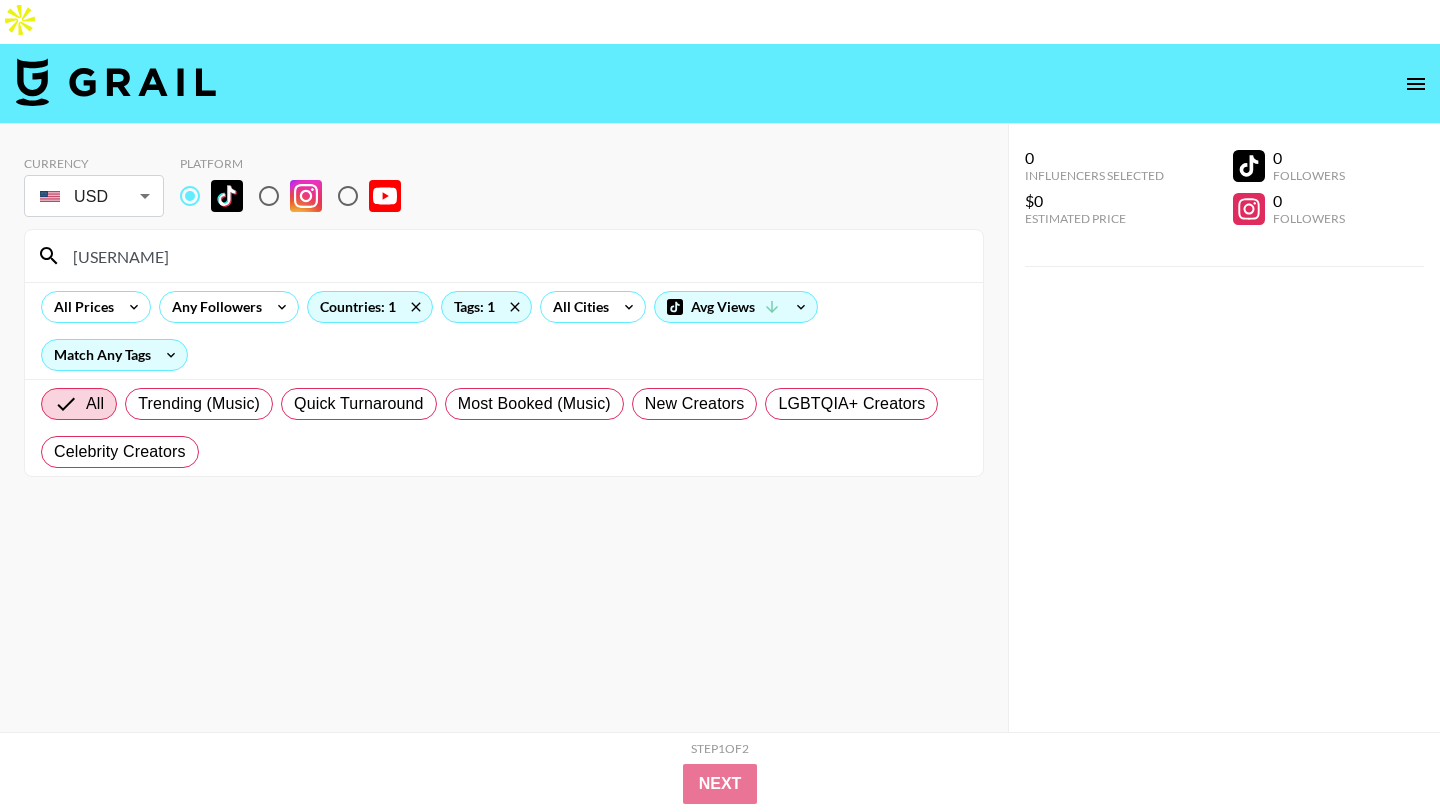 click on "[USERNAME]" at bounding box center [516, 256] 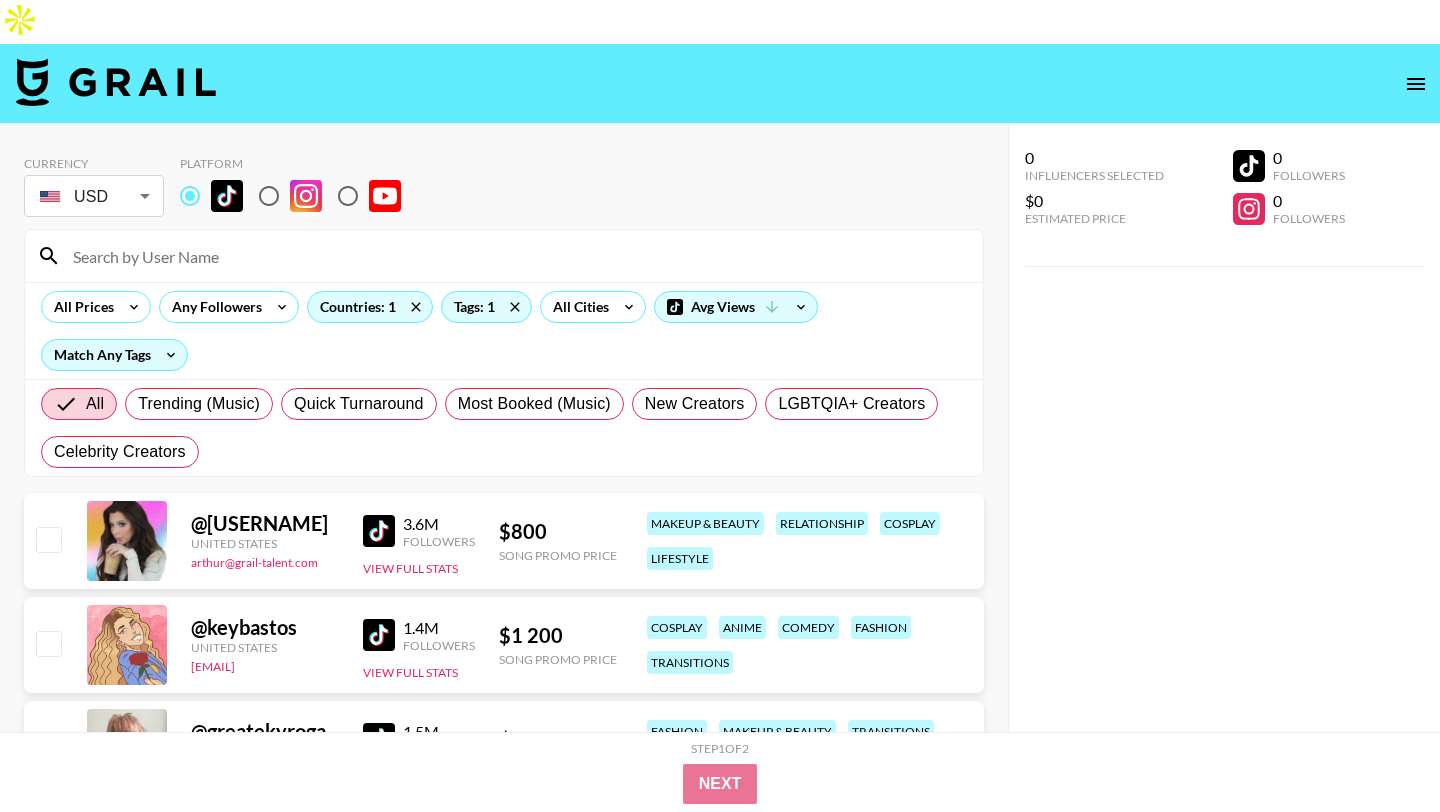 type 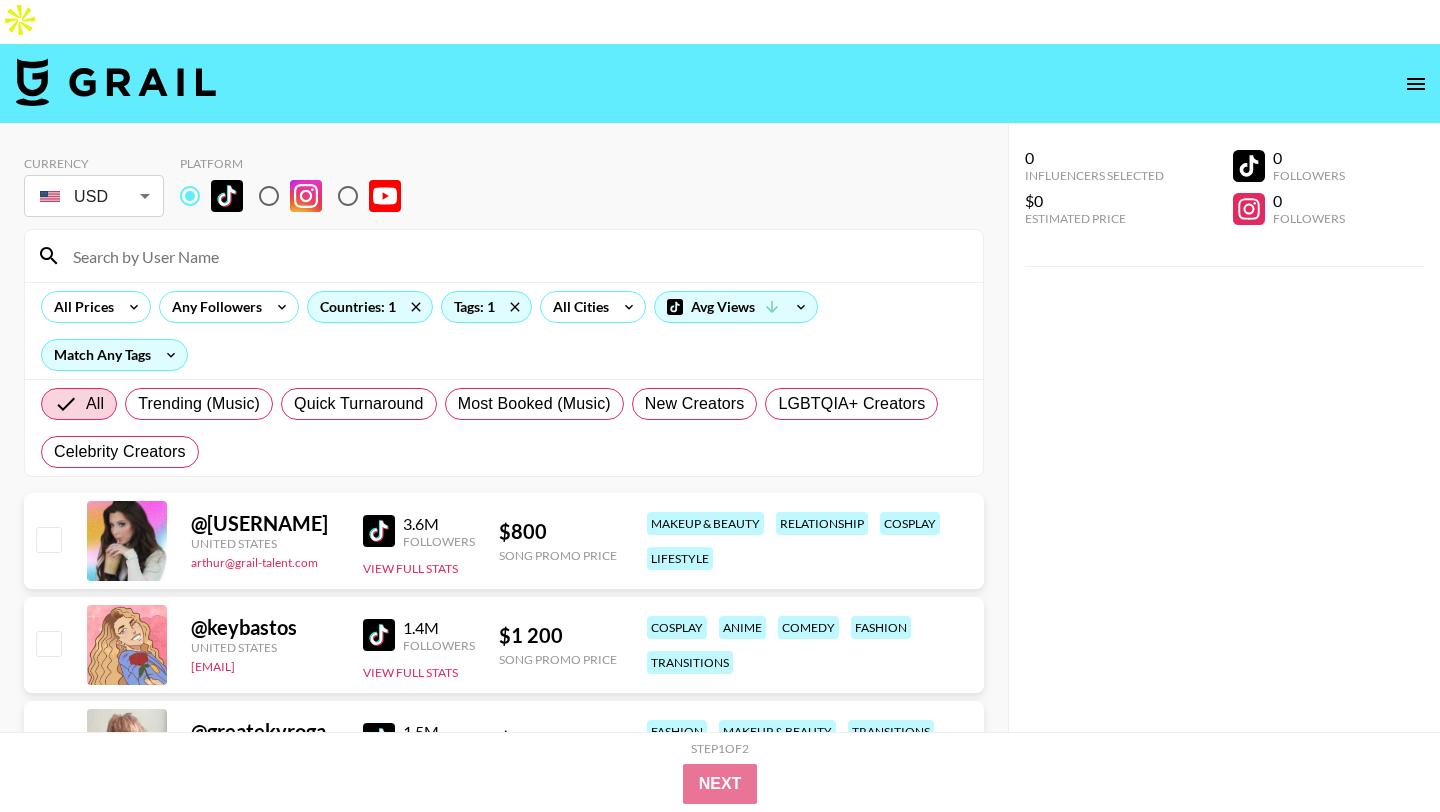 scroll, scrollTop: 471, scrollLeft: 0, axis: vertical 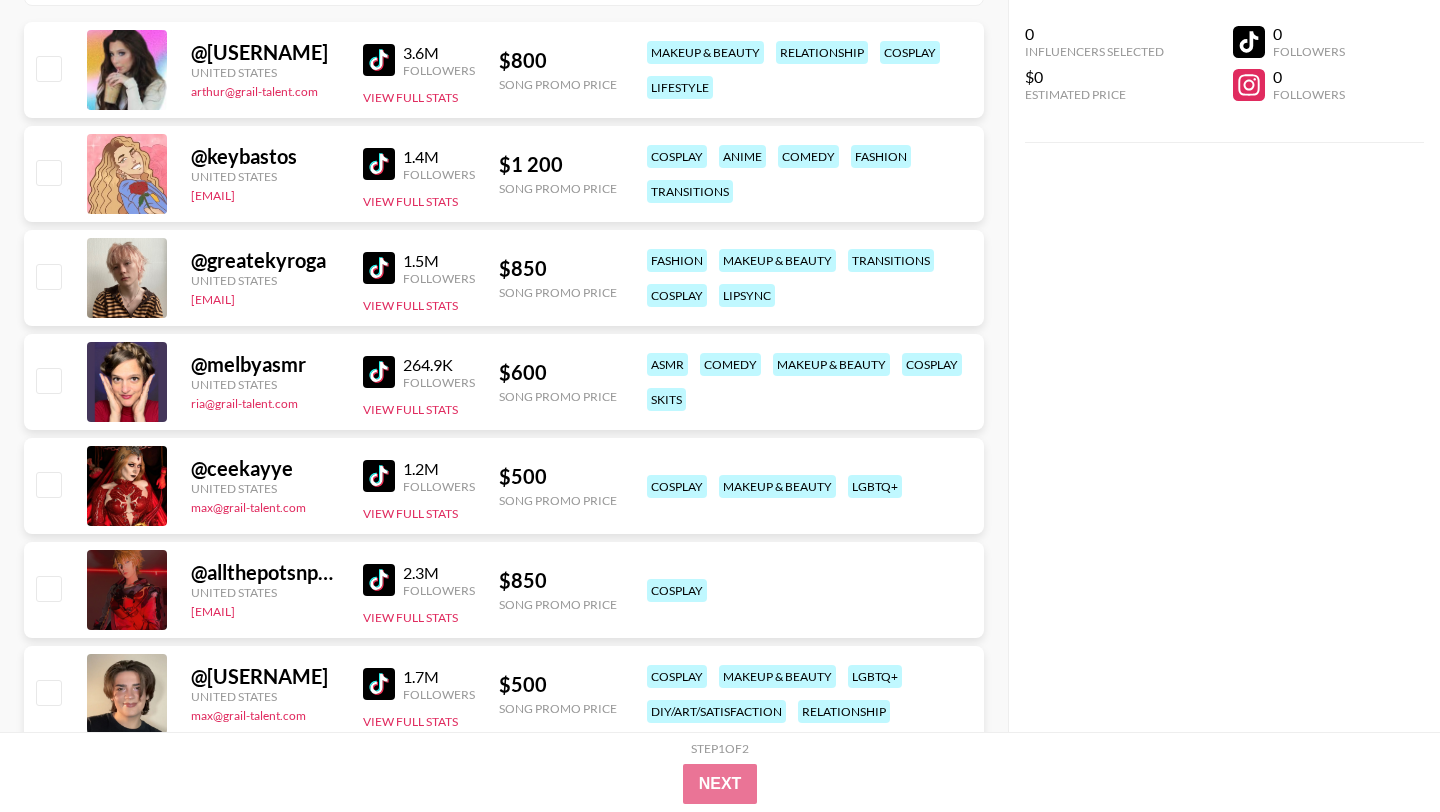 click at bounding box center [379, 476] 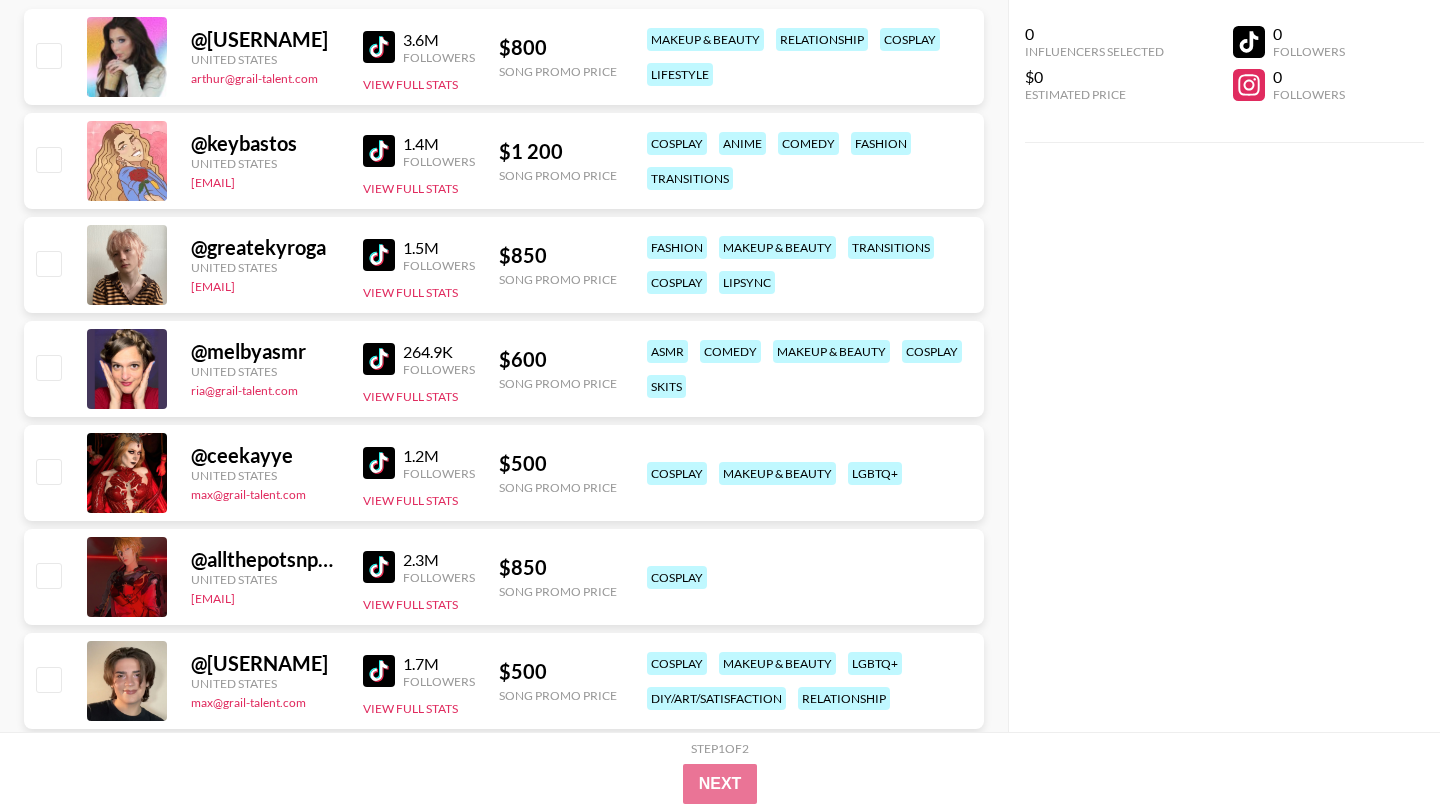 scroll, scrollTop: 846, scrollLeft: 0, axis: vertical 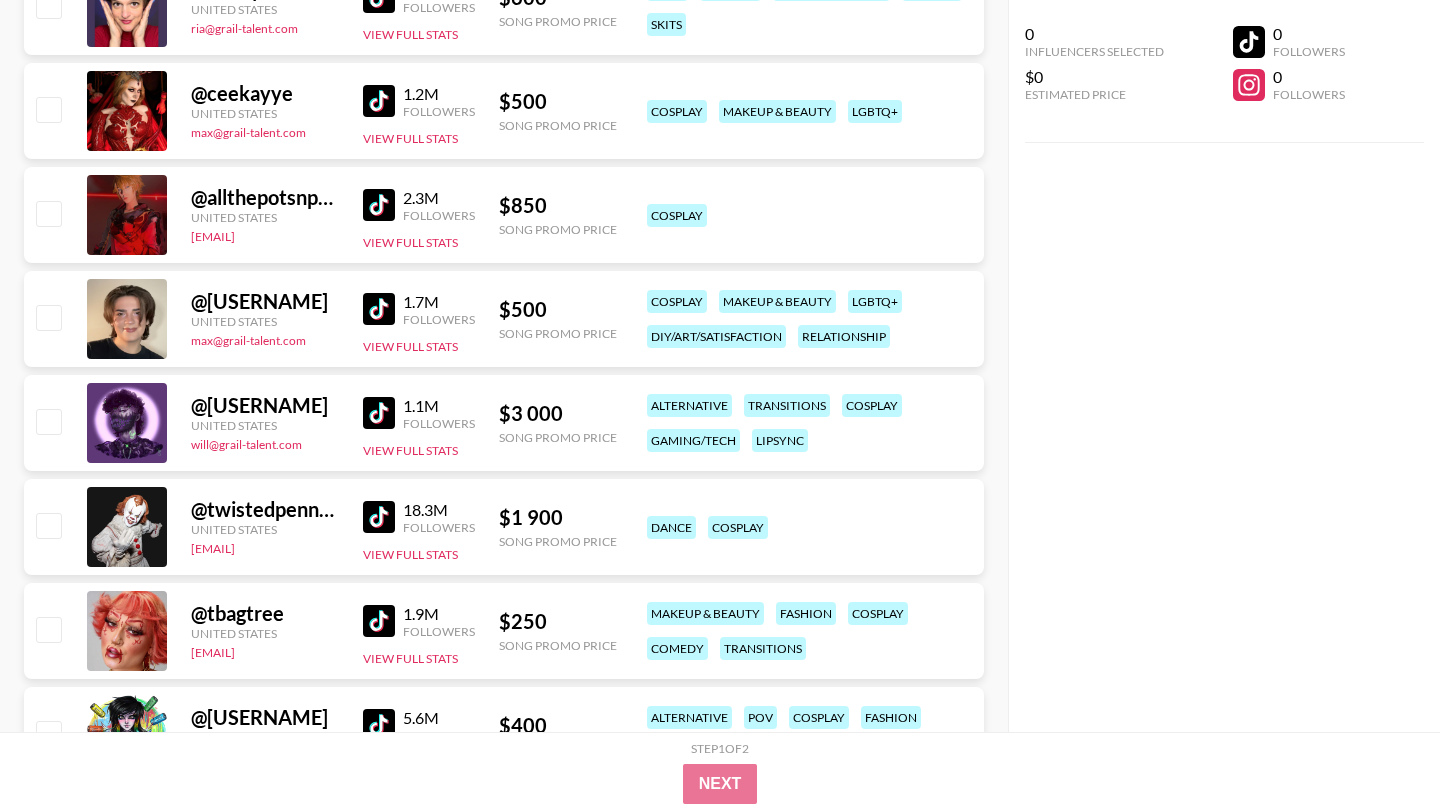 click at bounding box center (379, 413) 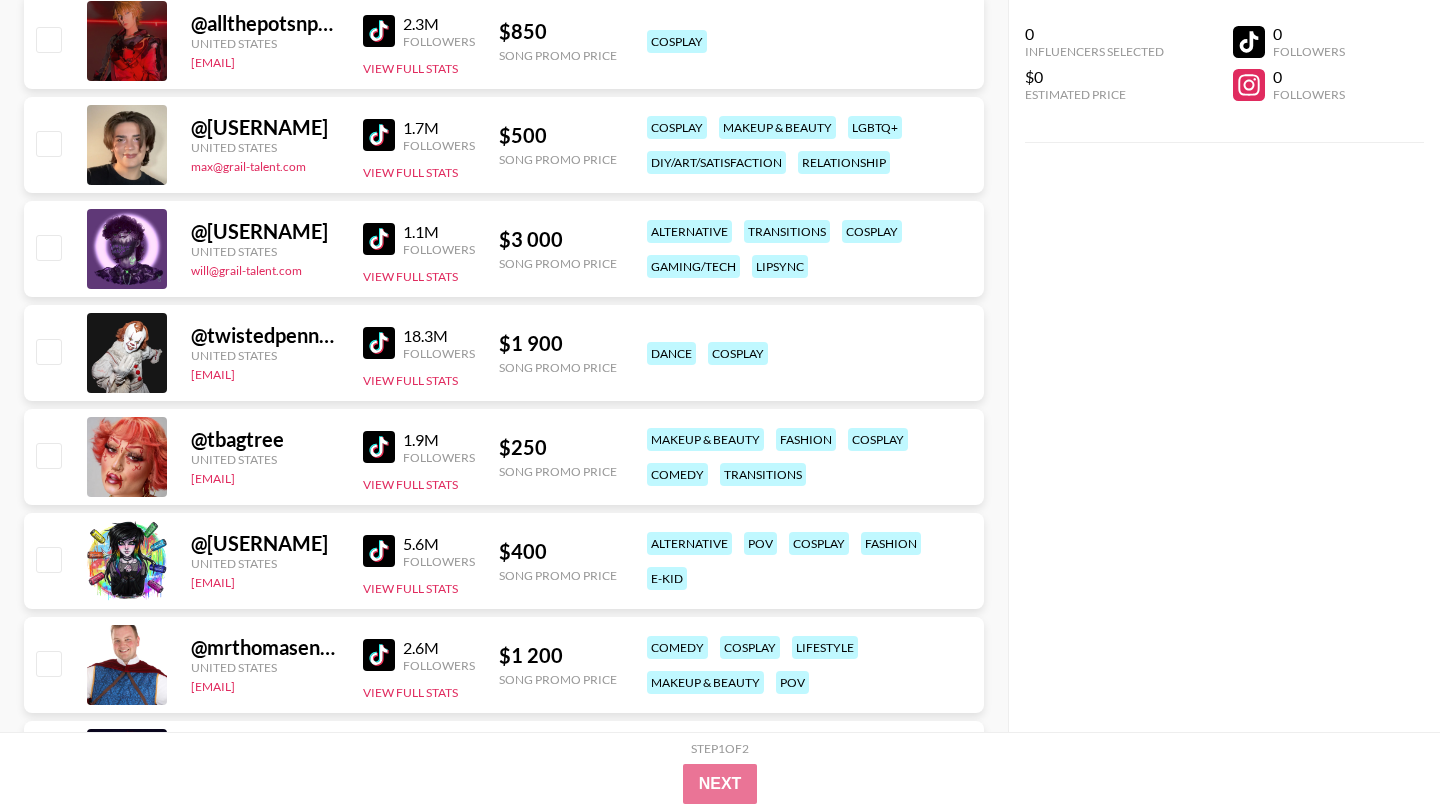scroll, scrollTop: 1355, scrollLeft: 0, axis: vertical 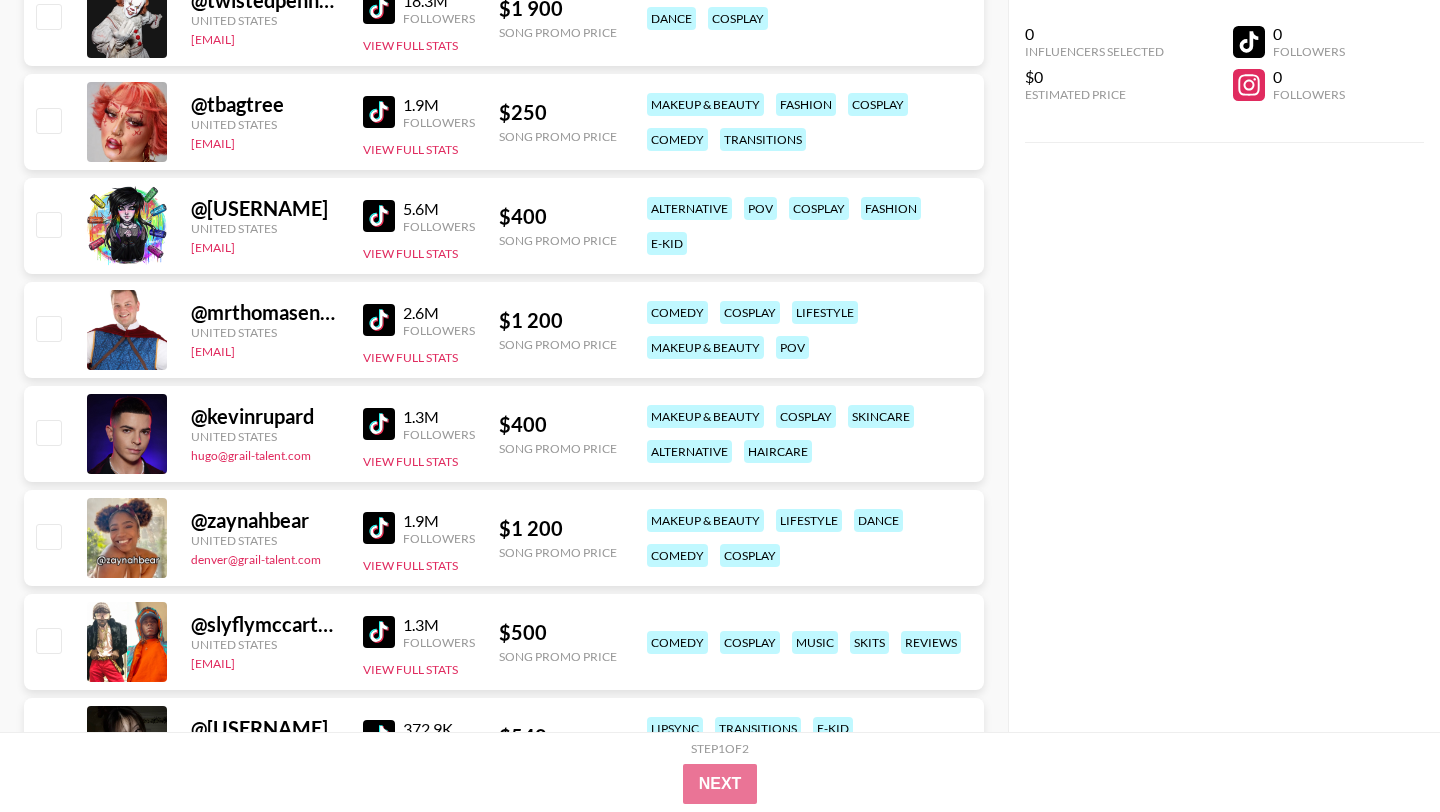 click at bounding box center (379, 424) 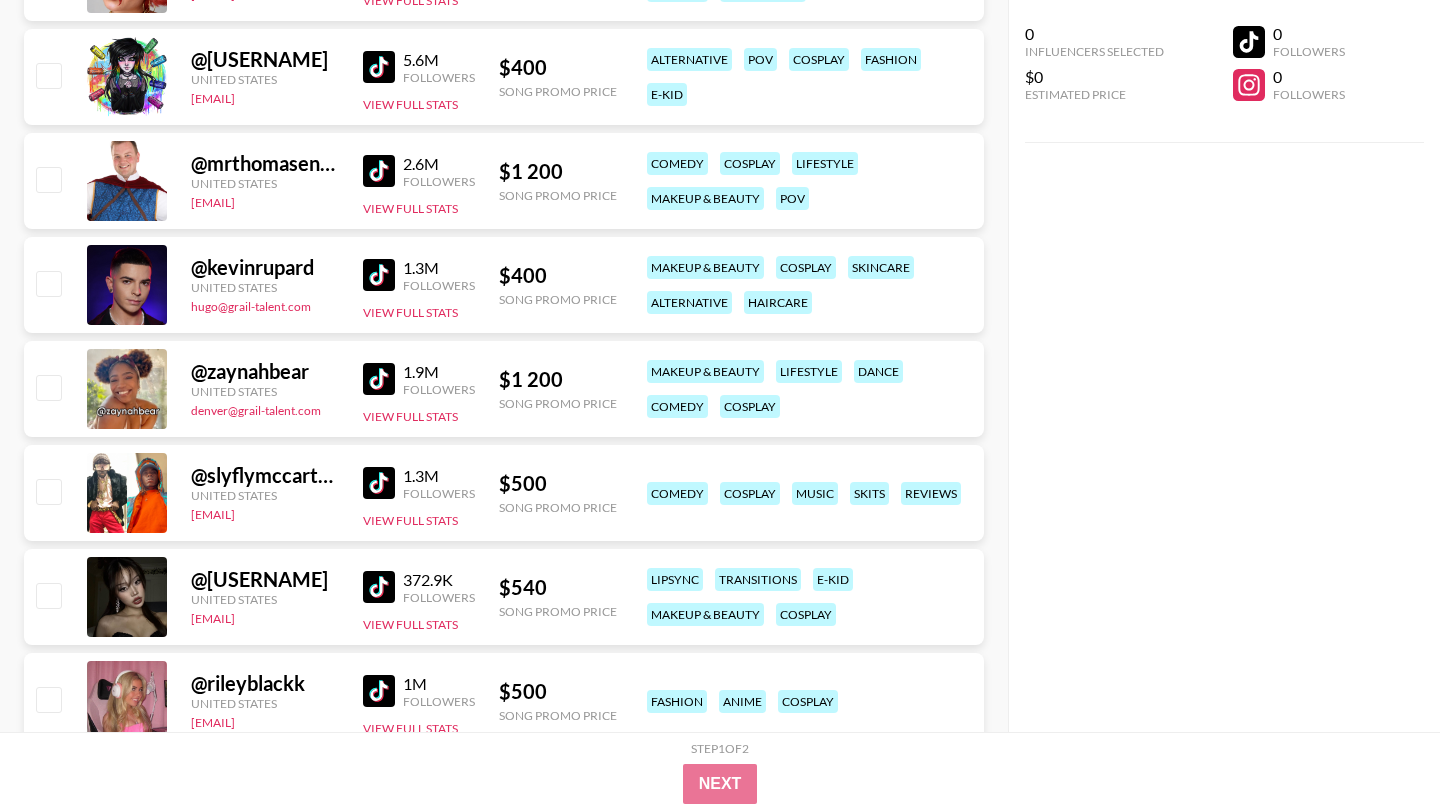 scroll, scrollTop: 1779, scrollLeft: 0, axis: vertical 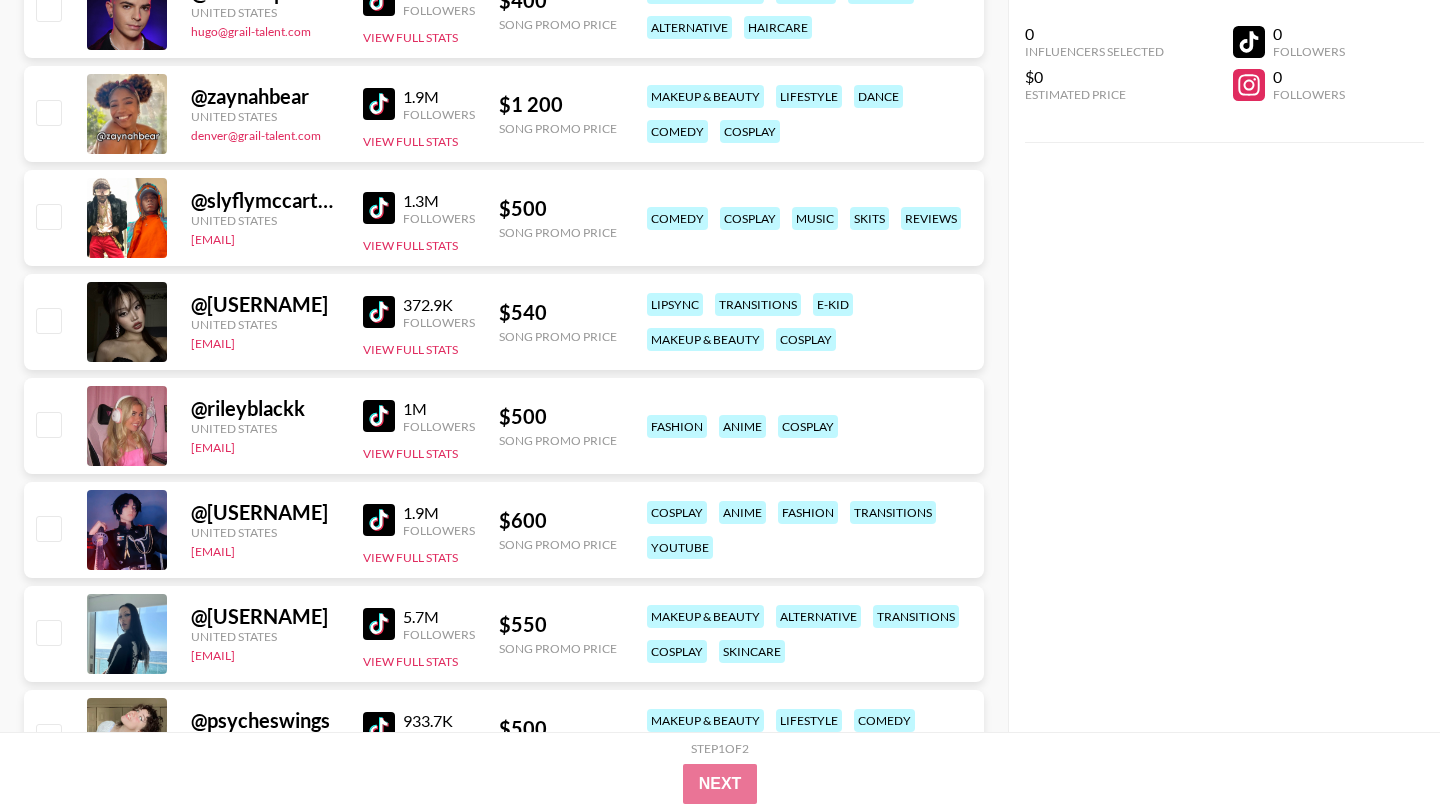 click at bounding box center [379, 312] 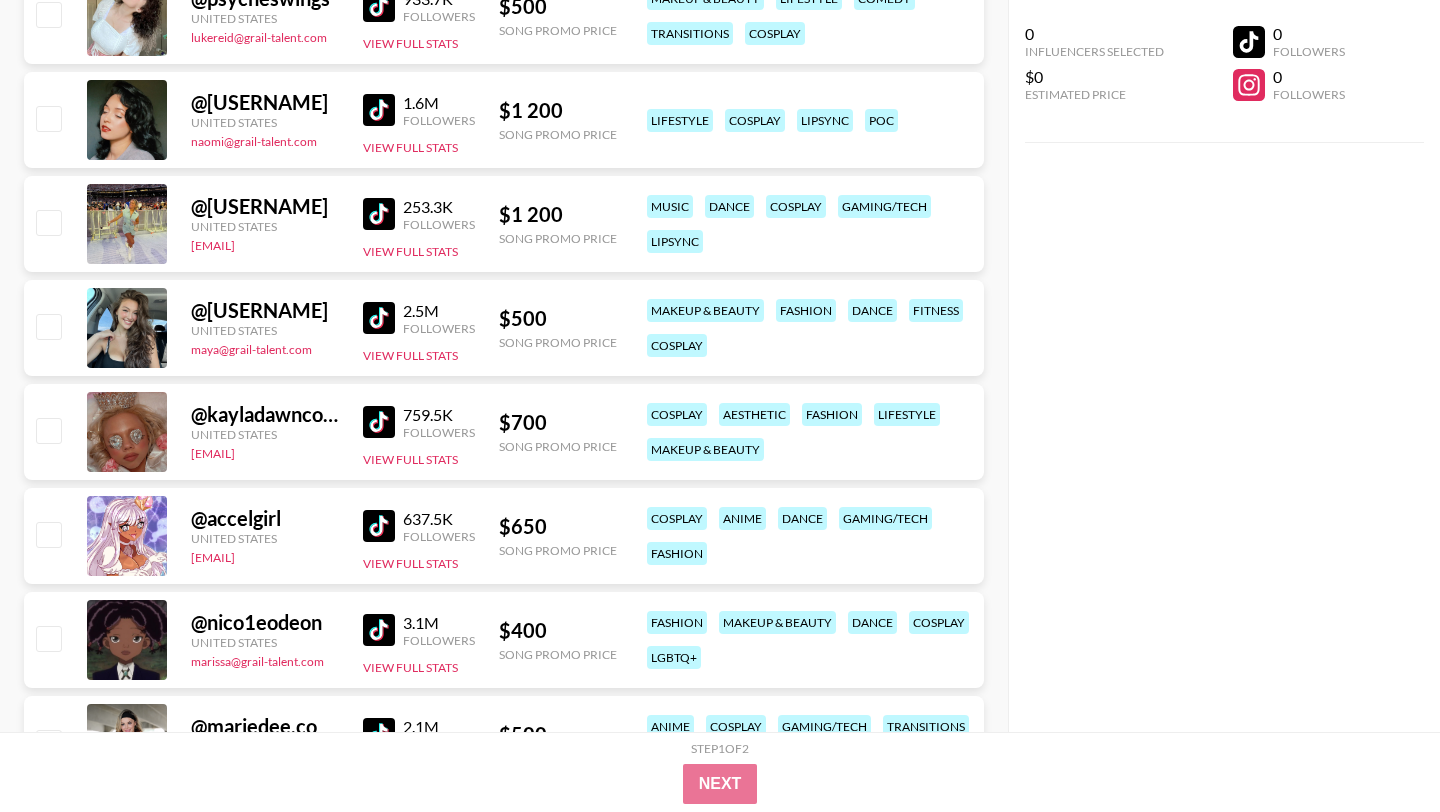 scroll, scrollTop: 2613, scrollLeft: 0, axis: vertical 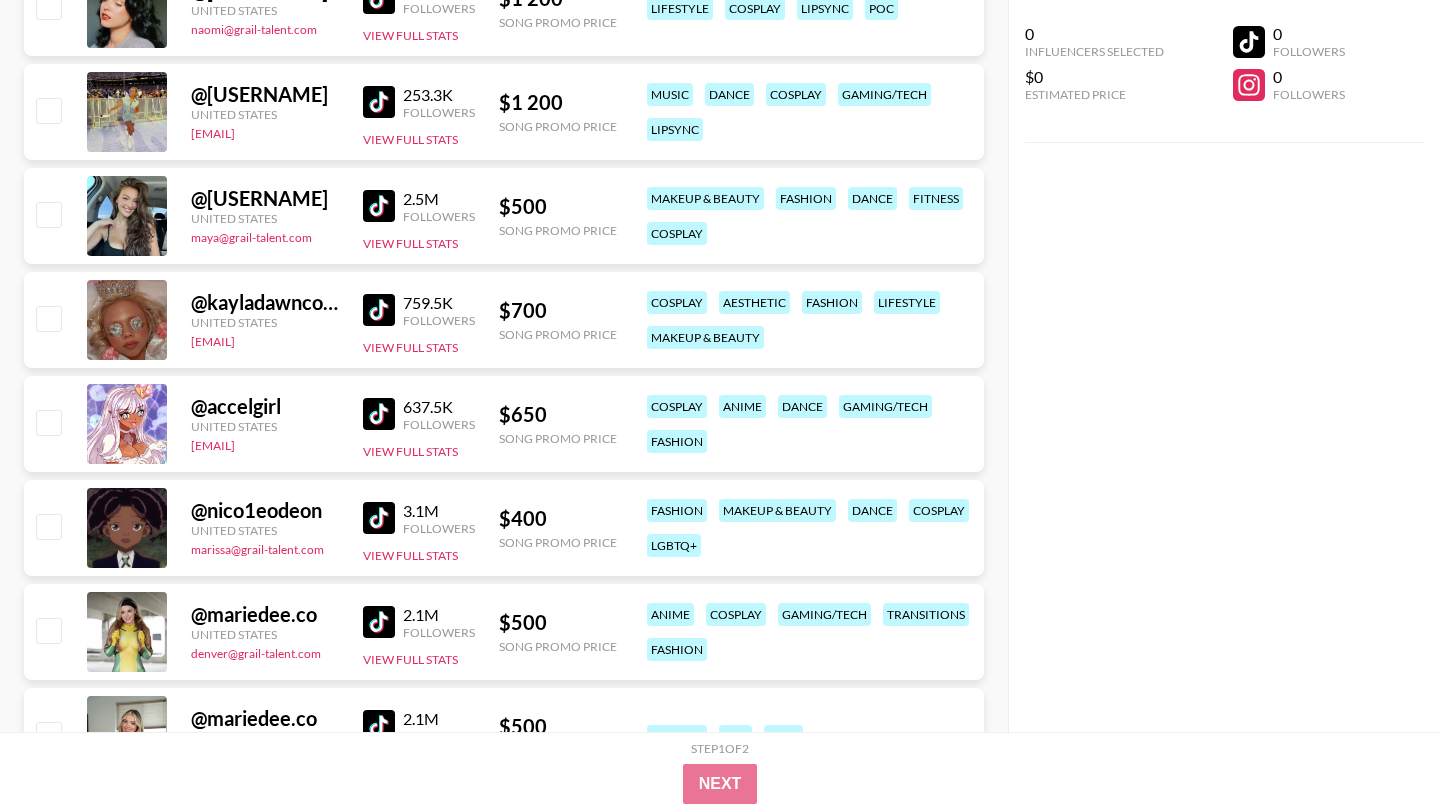 click at bounding box center (379, 414) 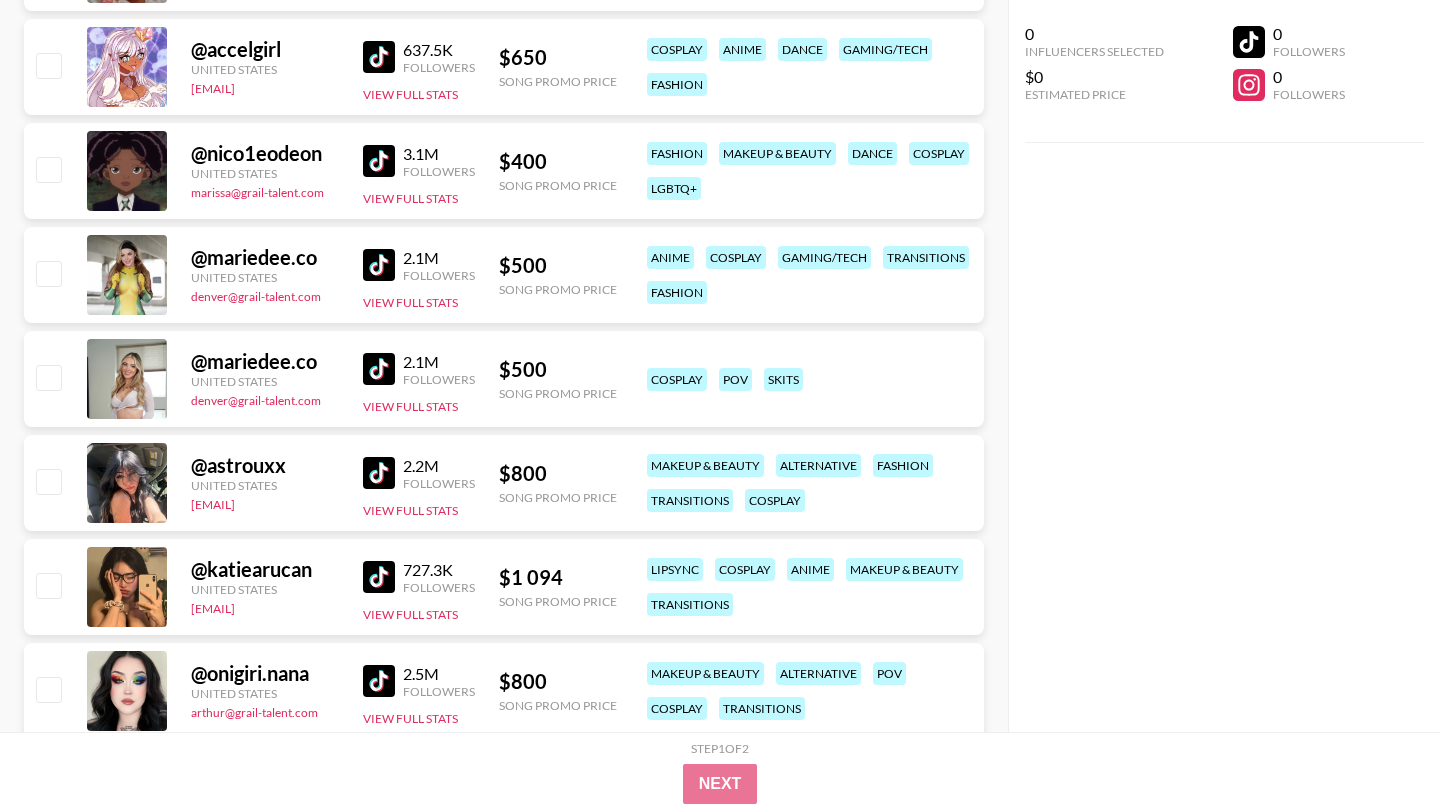 scroll, scrollTop: 2973, scrollLeft: 0, axis: vertical 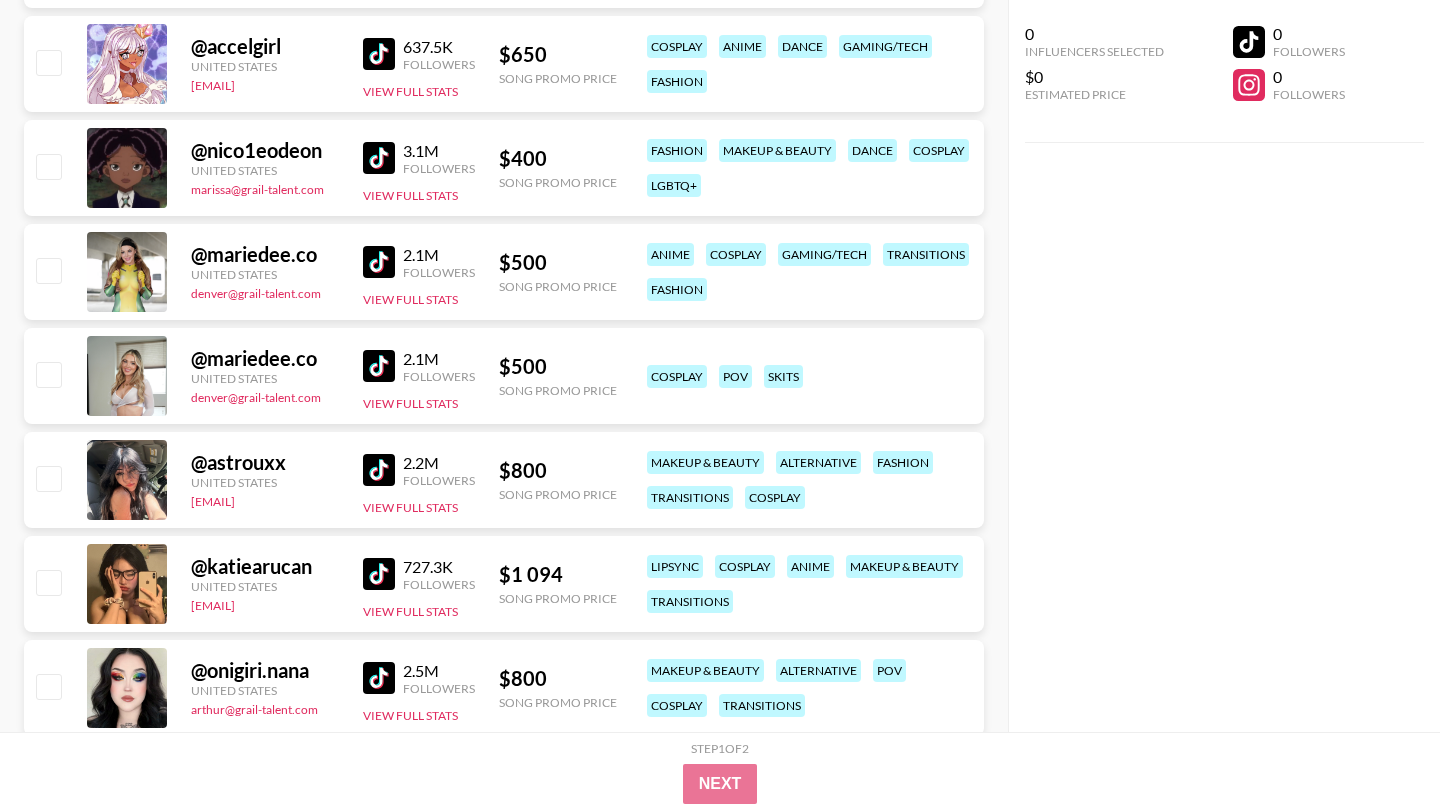 click at bounding box center [379, 470] 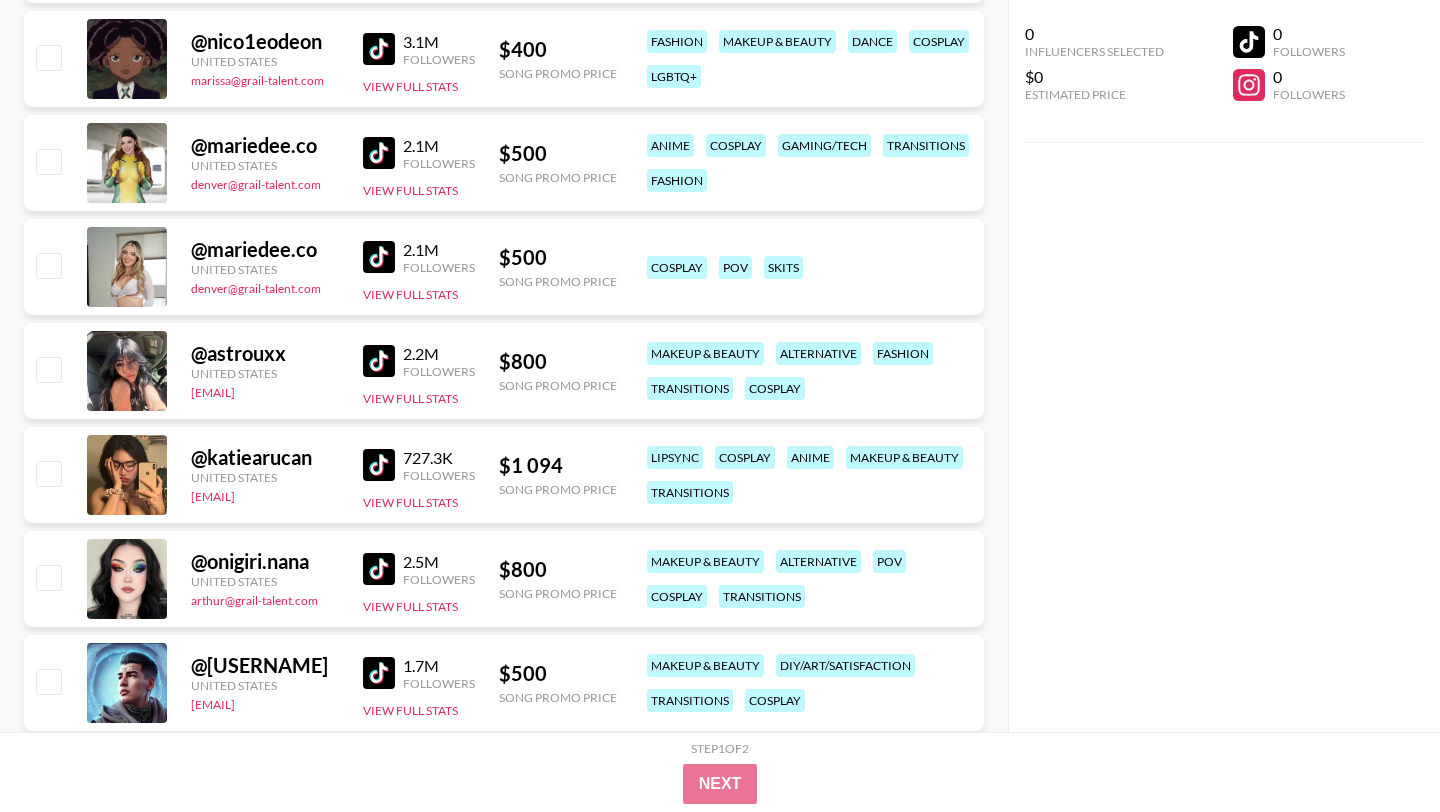 scroll, scrollTop: 3184, scrollLeft: 0, axis: vertical 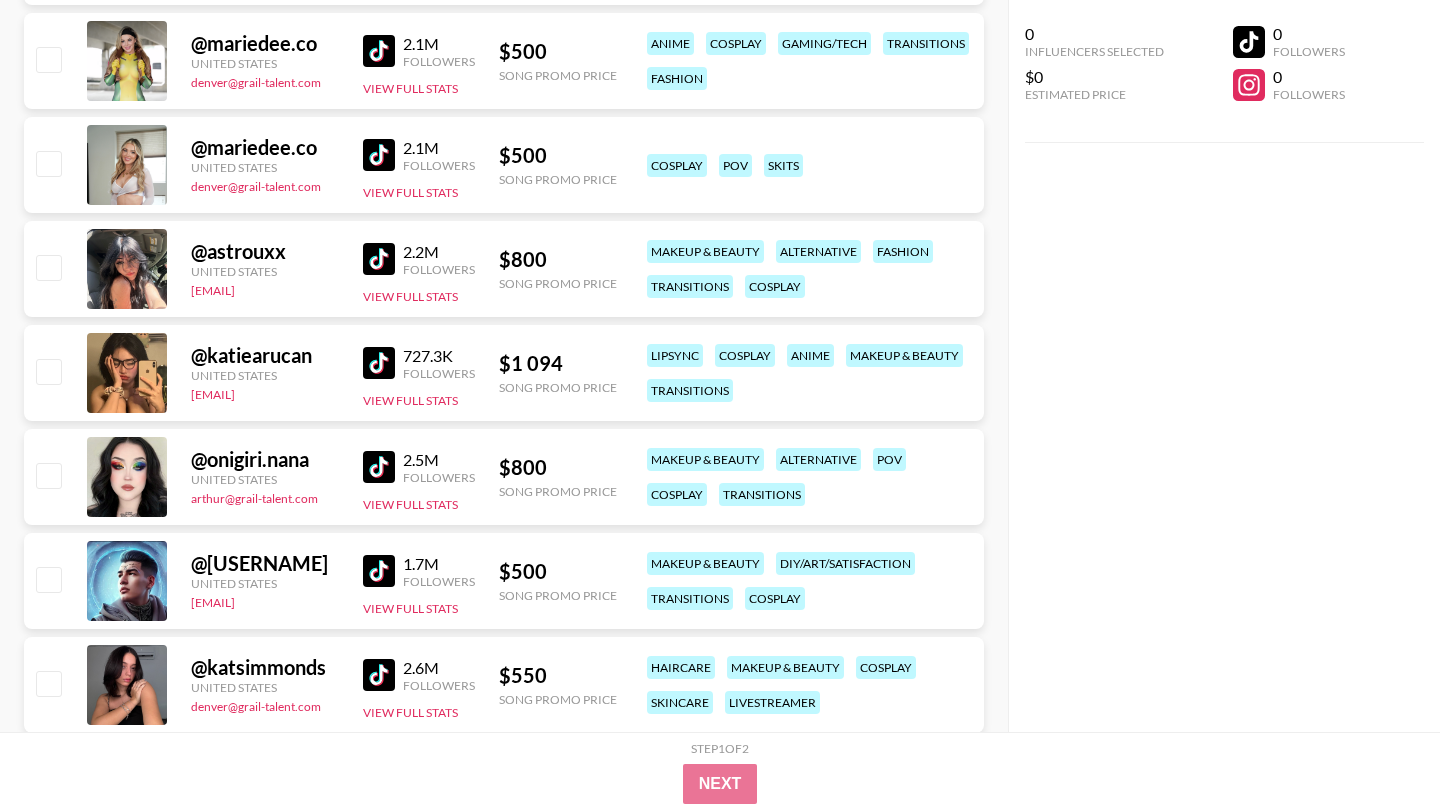 click at bounding box center (379, 467) 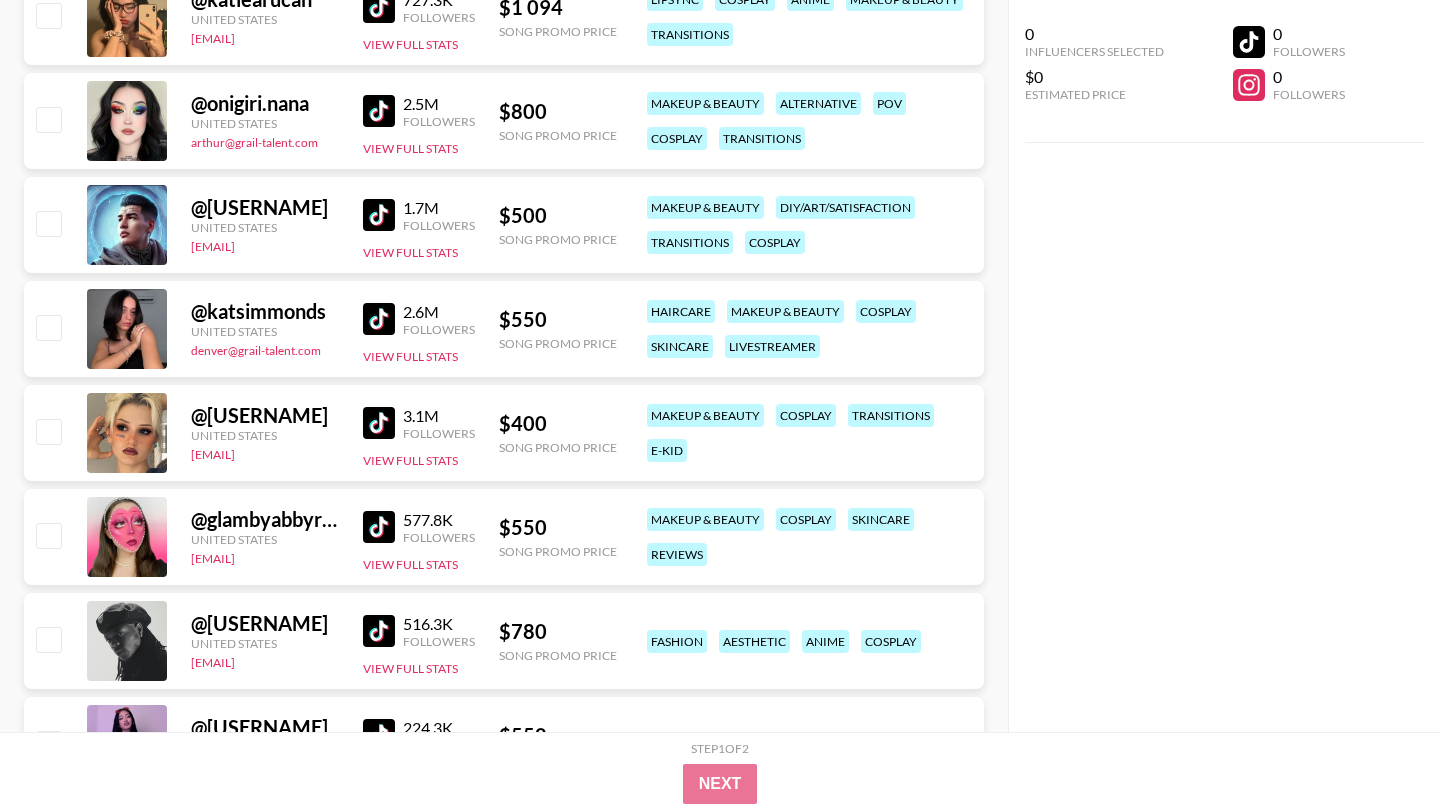 scroll, scrollTop: 3568, scrollLeft: 0, axis: vertical 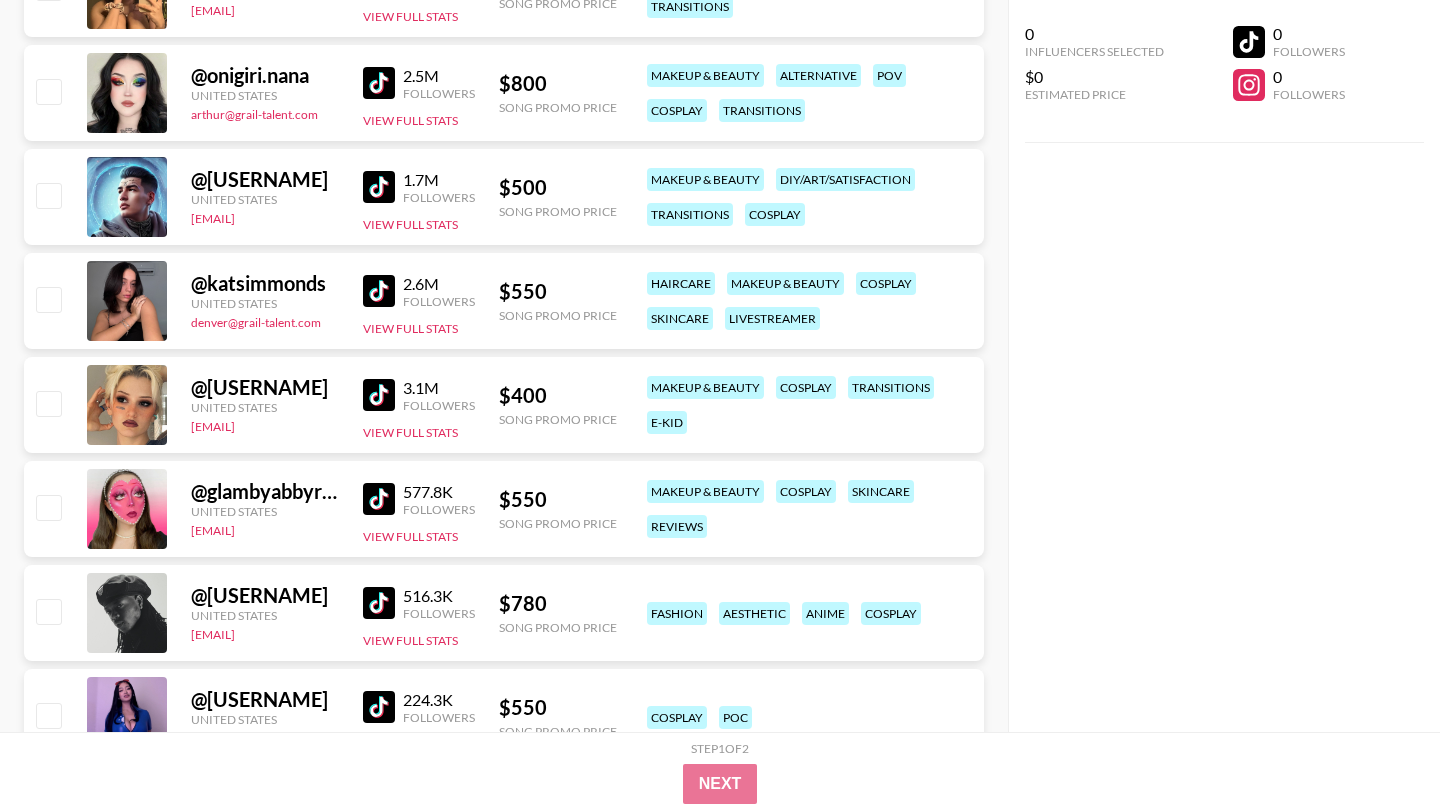click at bounding box center (379, 395) 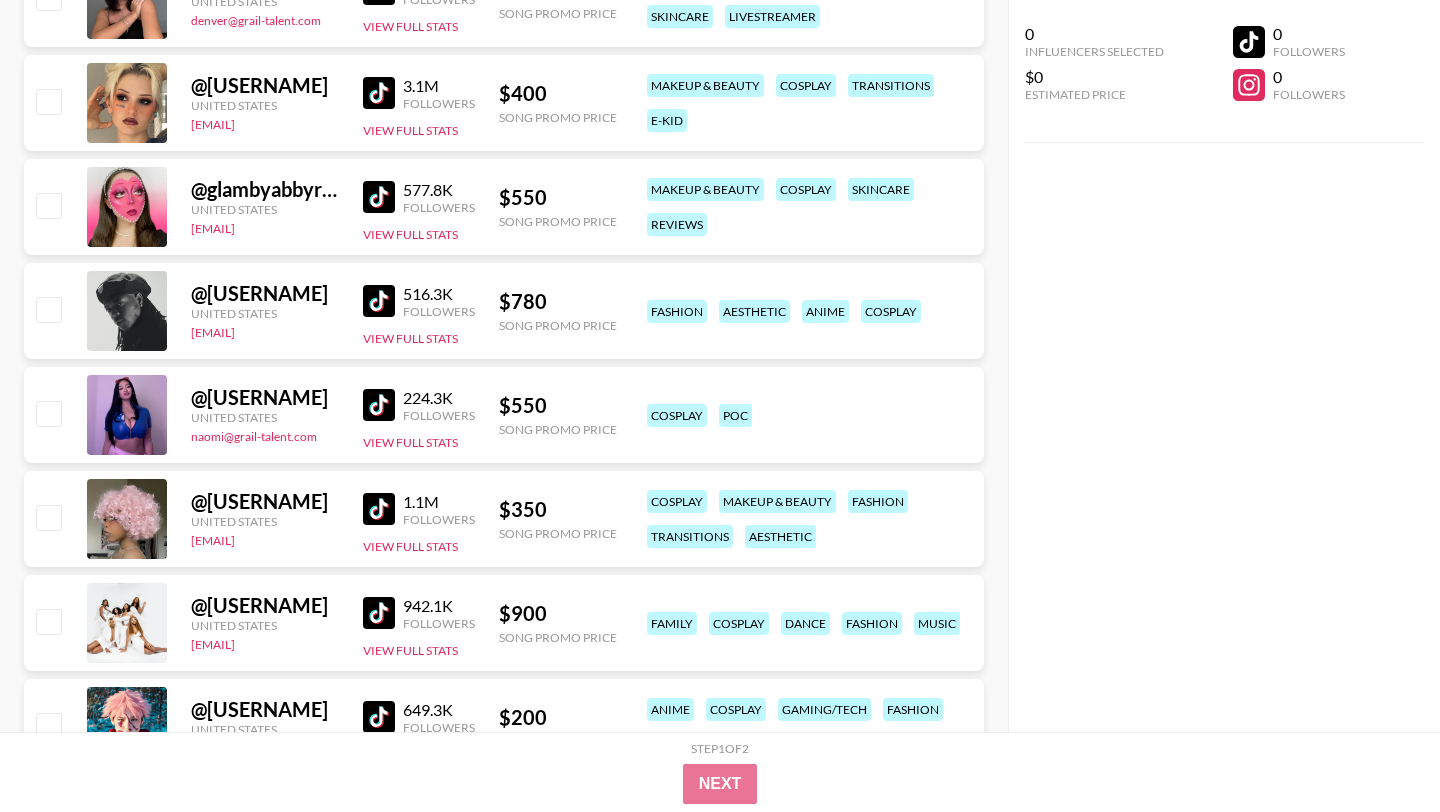 scroll, scrollTop: 3997, scrollLeft: 0, axis: vertical 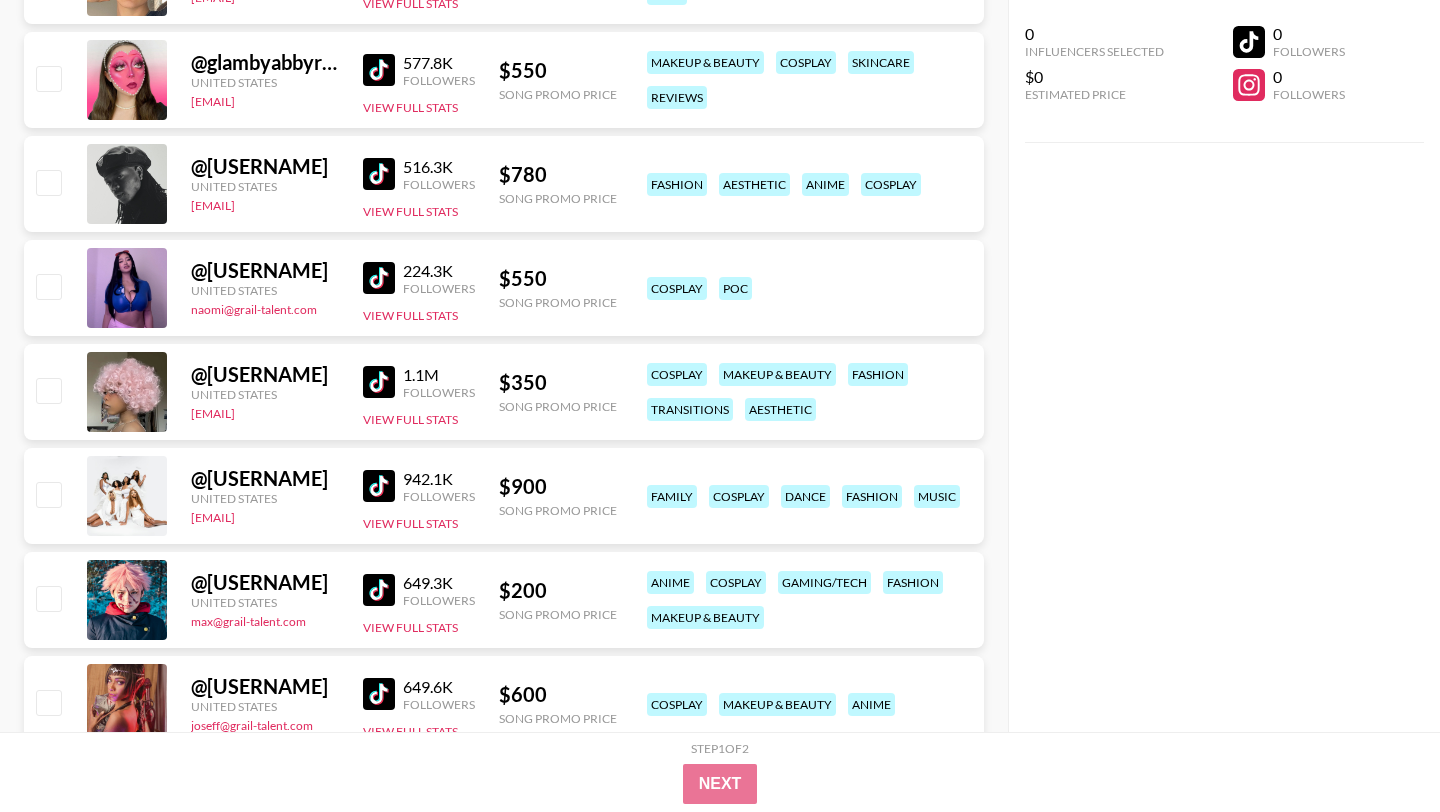 click at bounding box center (379, 382) 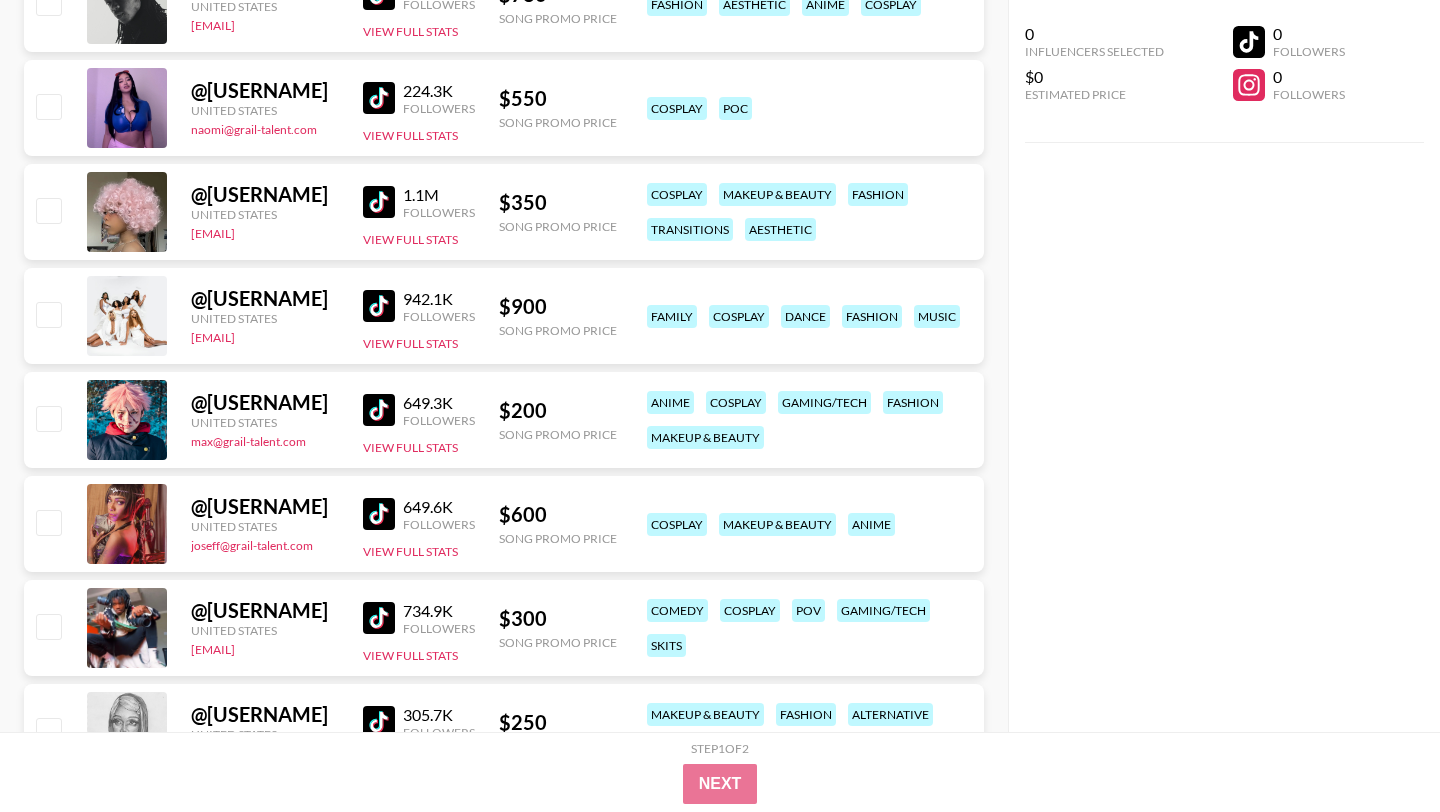 scroll, scrollTop: 4237, scrollLeft: 0, axis: vertical 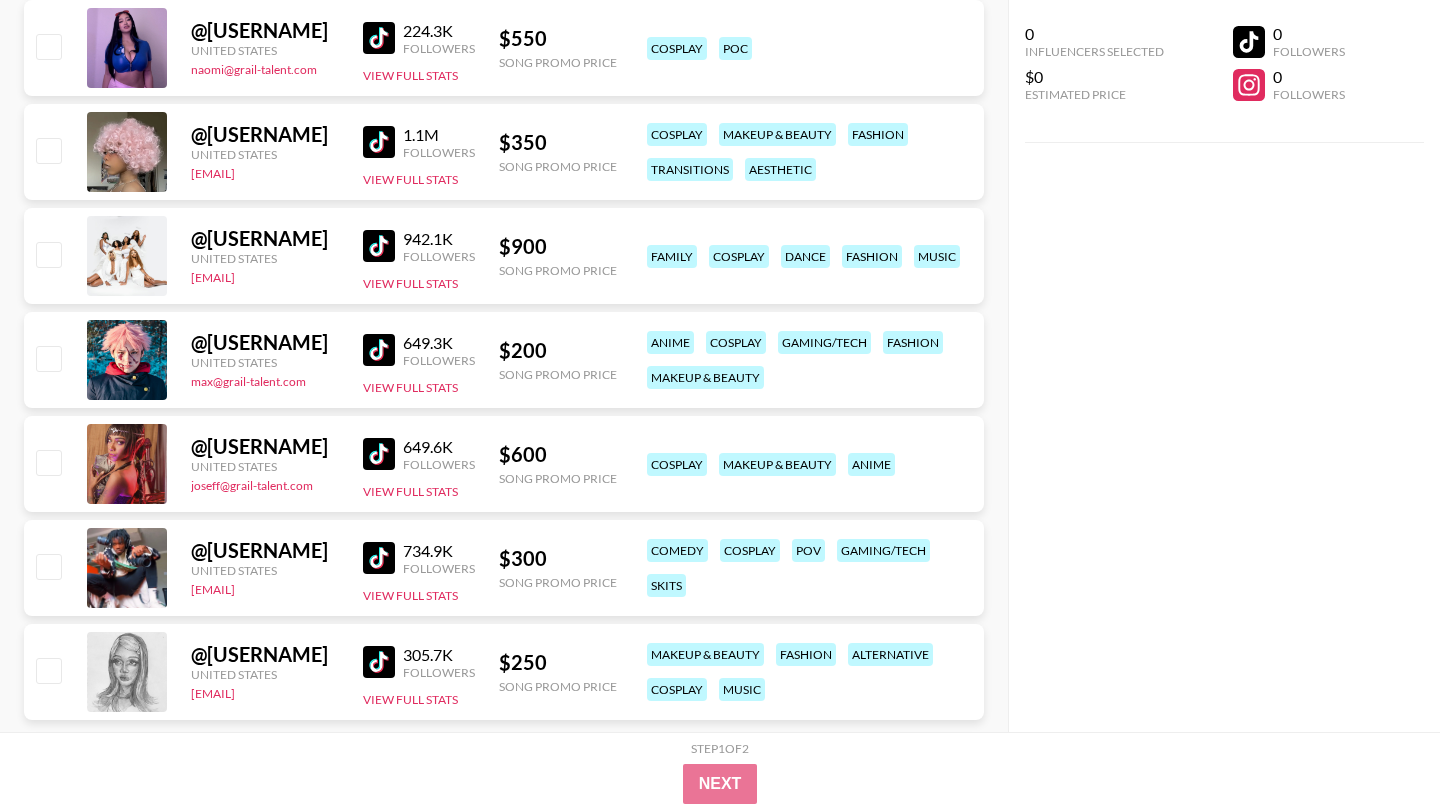 click at bounding box center [379, 558] 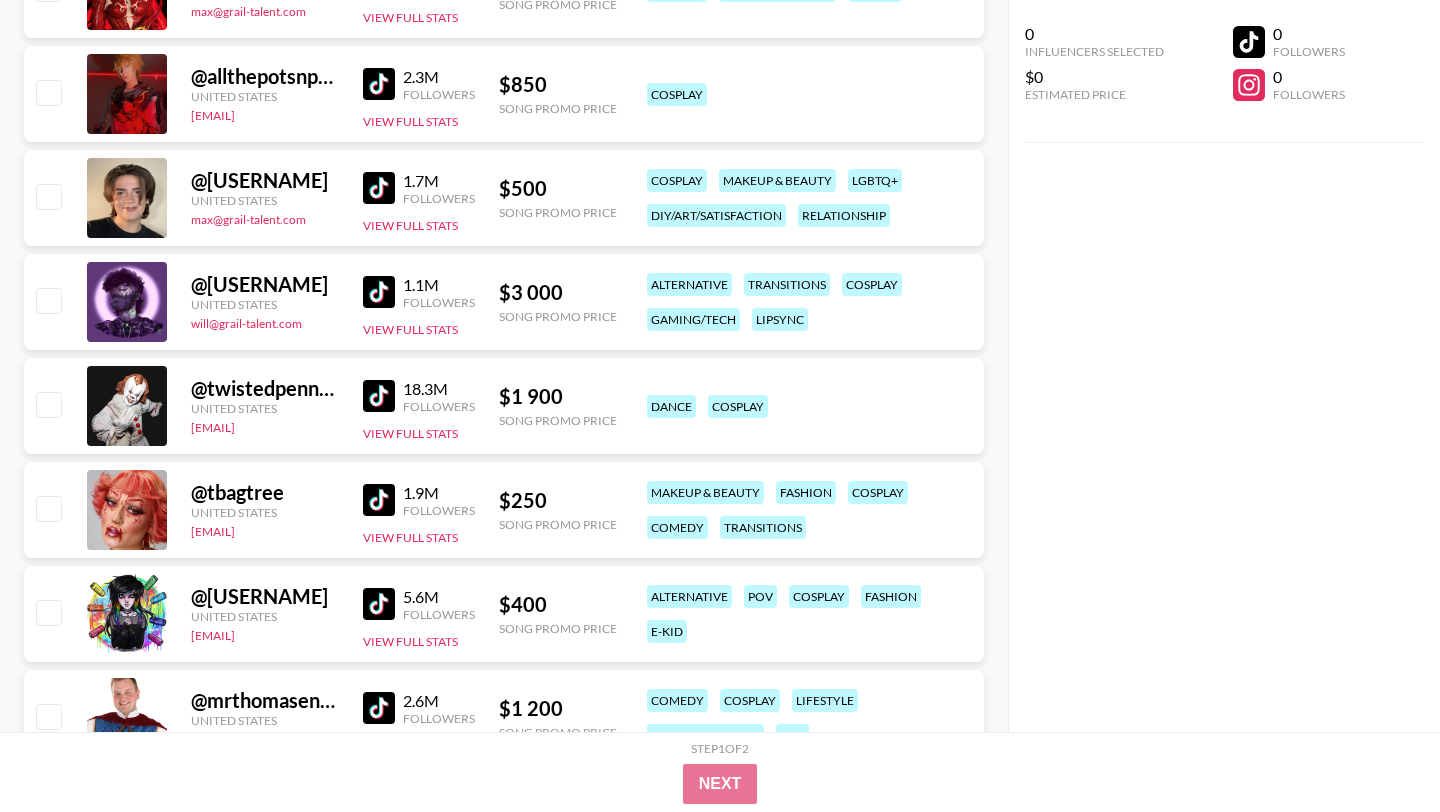 scroll, scrollTop: 0, scrollLeft: 0, axis: both 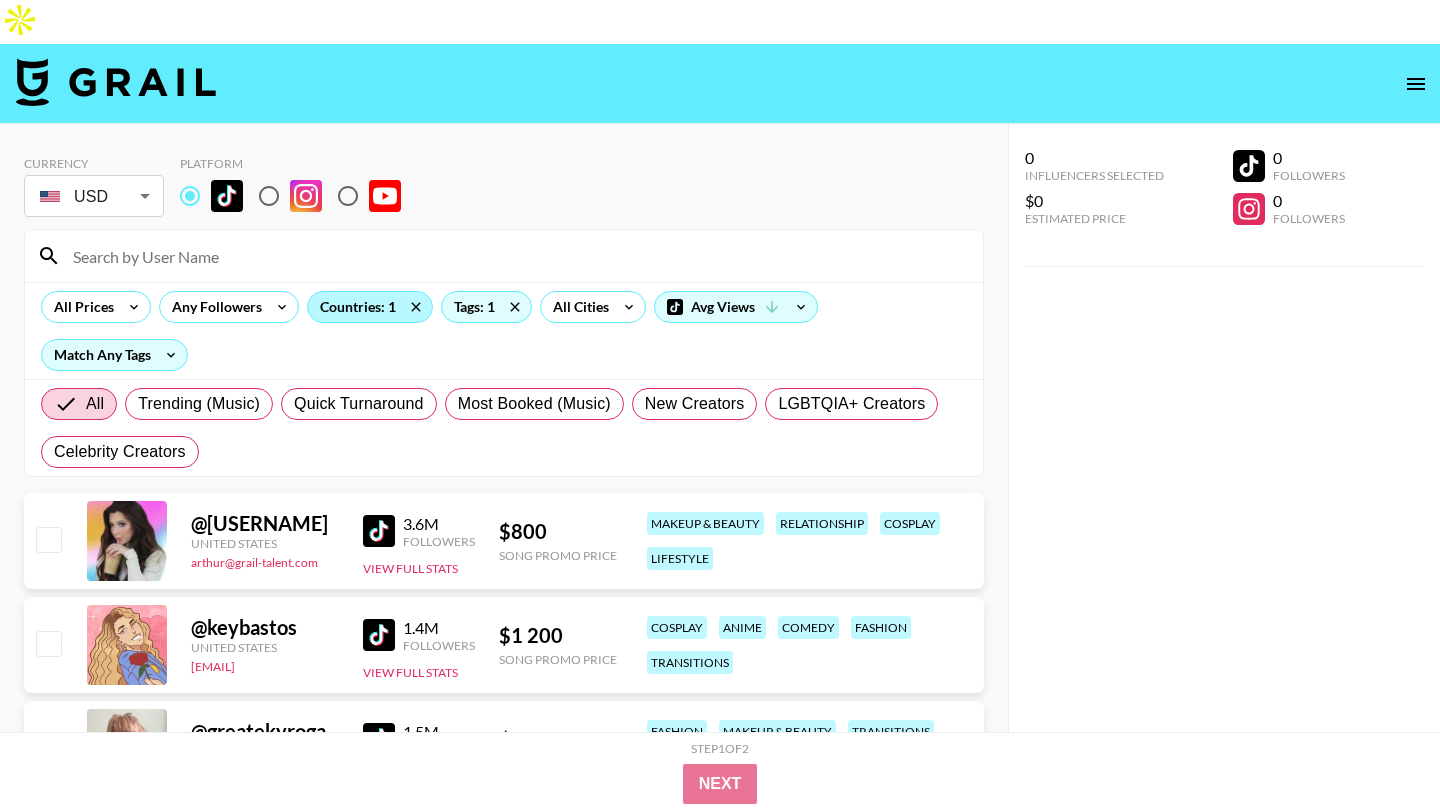 click on "Countries: 1" at bounding box center (370, 307) 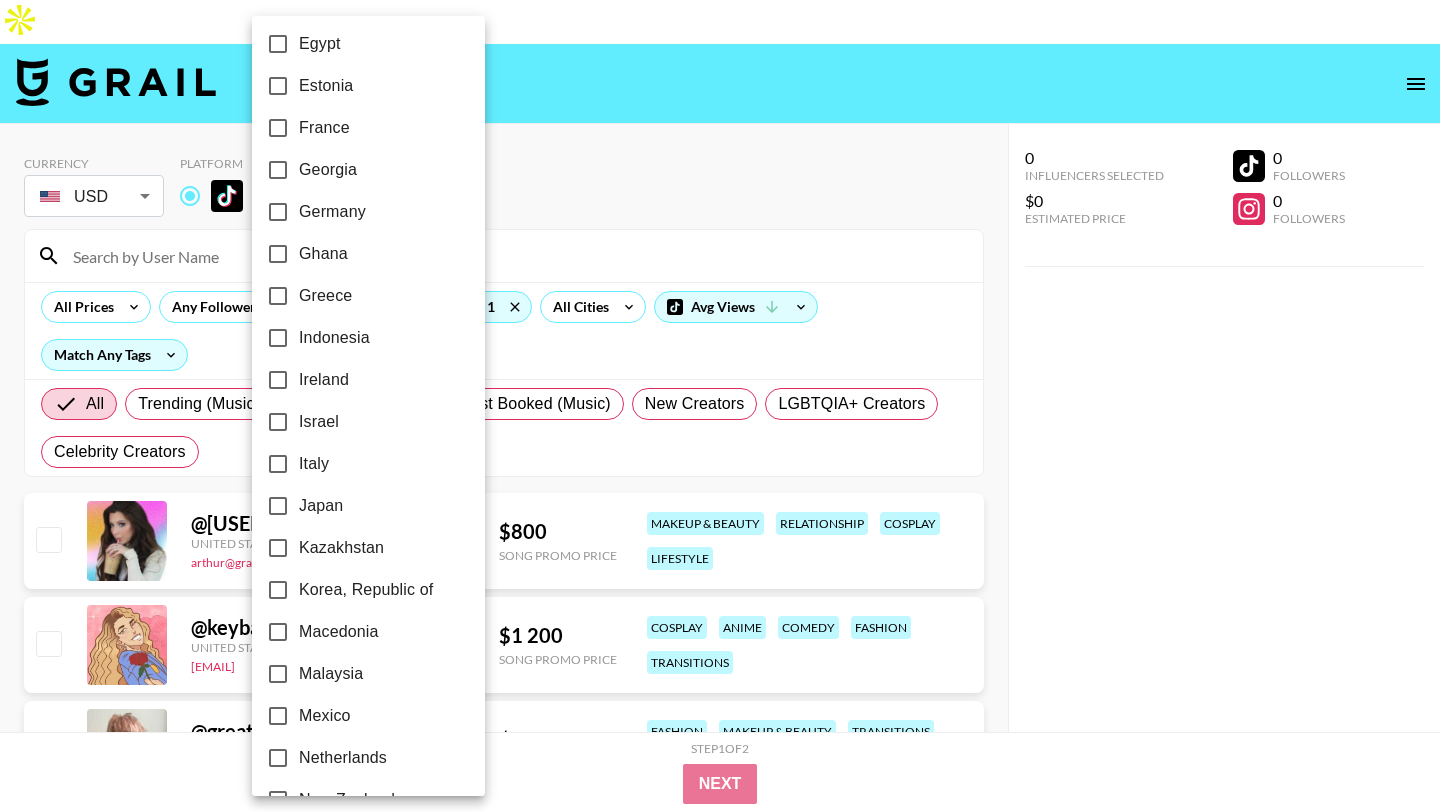 scroll, scrollTop: 1520, scrollLeft: 0, axis: vertical 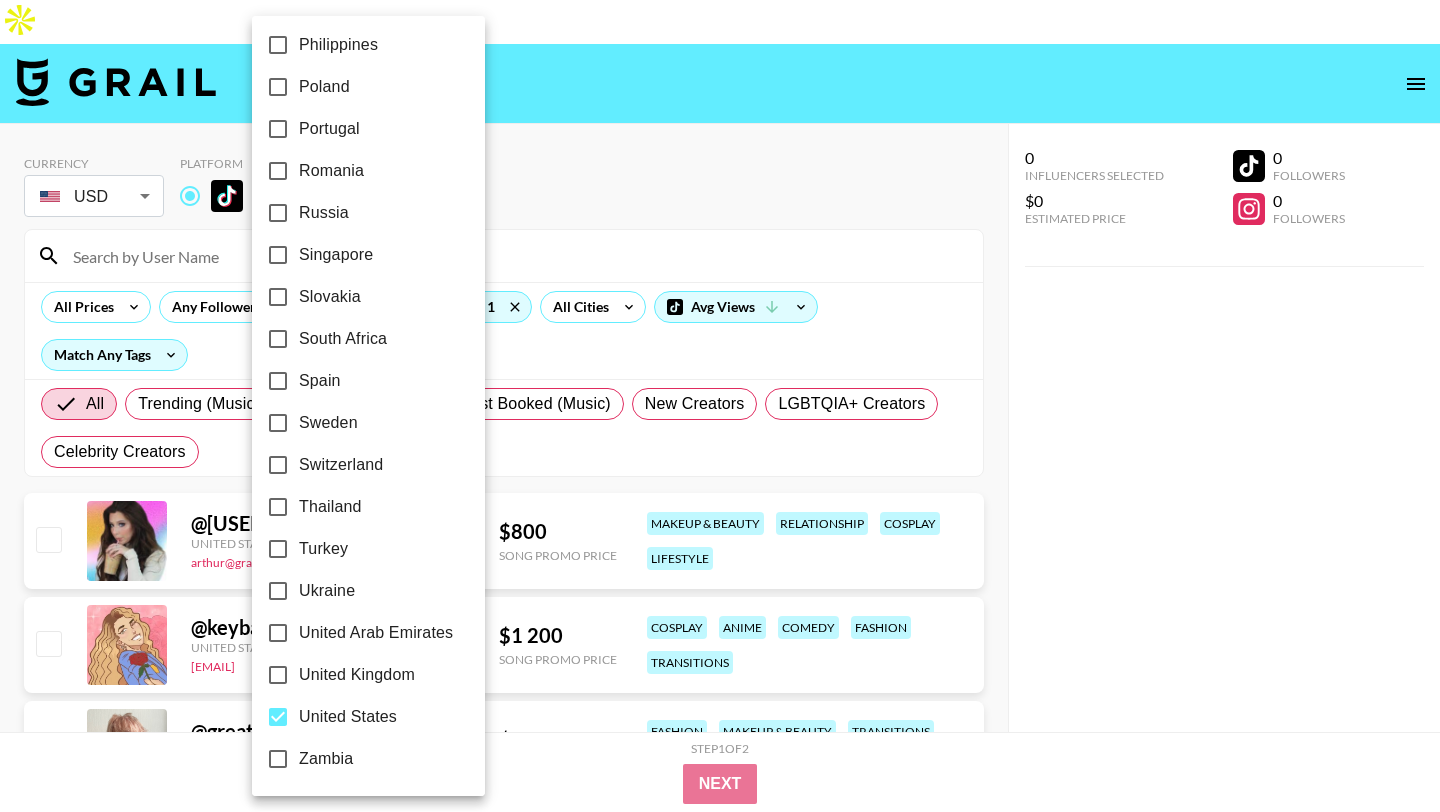 click at bounding box center (720, 406) 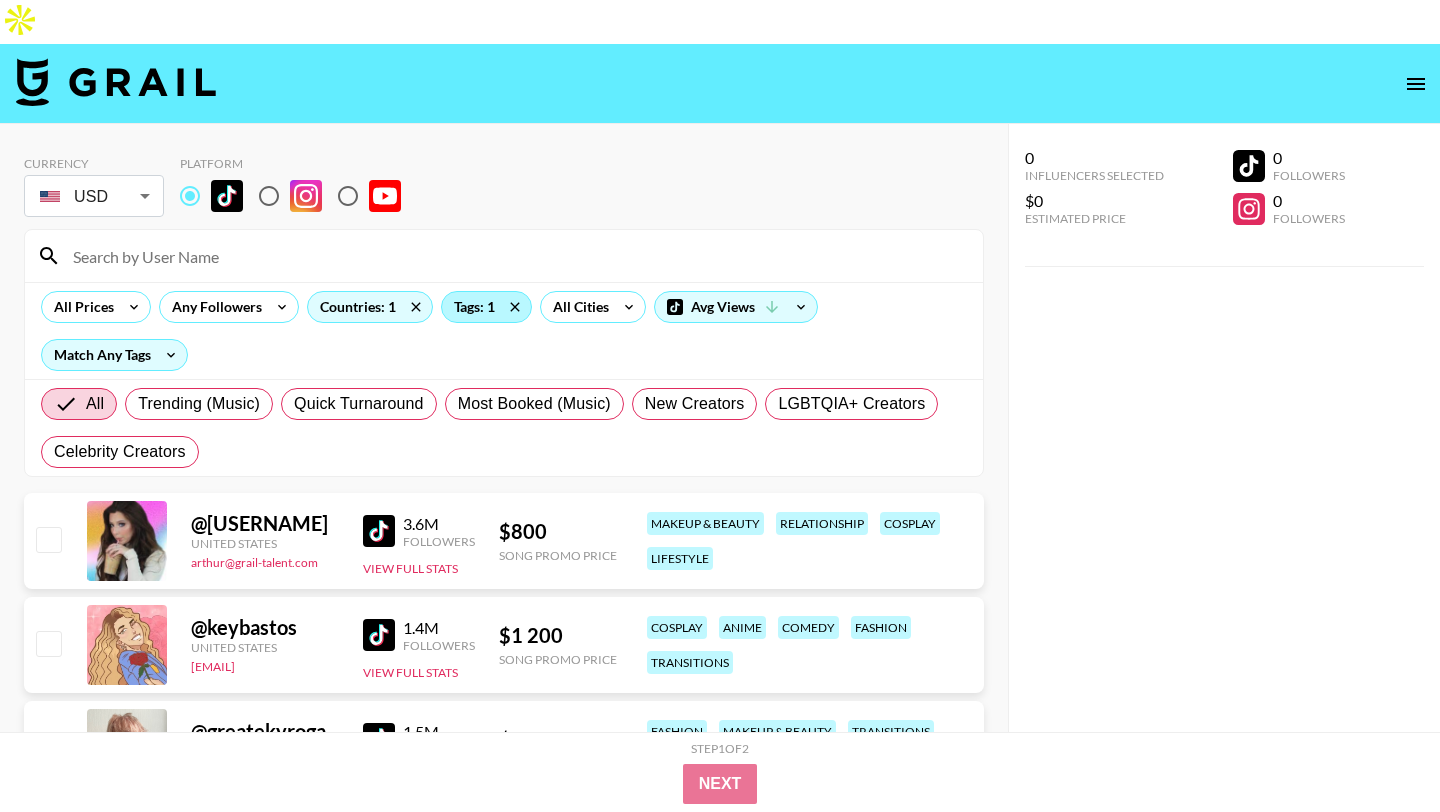 click on "Tags: 1" at bounding box center [486, 307] 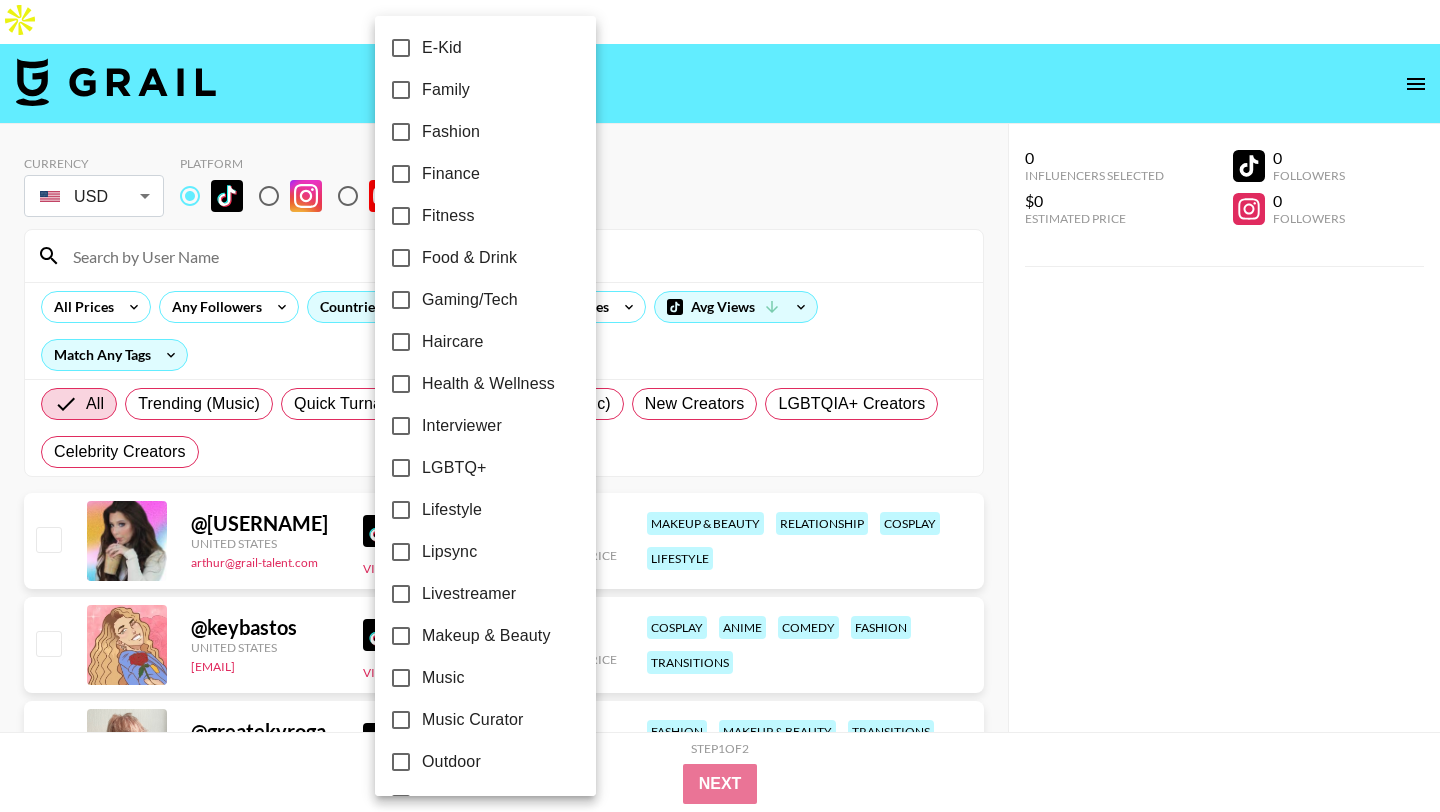 scroll, scrollTop: 558, scrollLeft: 0, axis: vertical 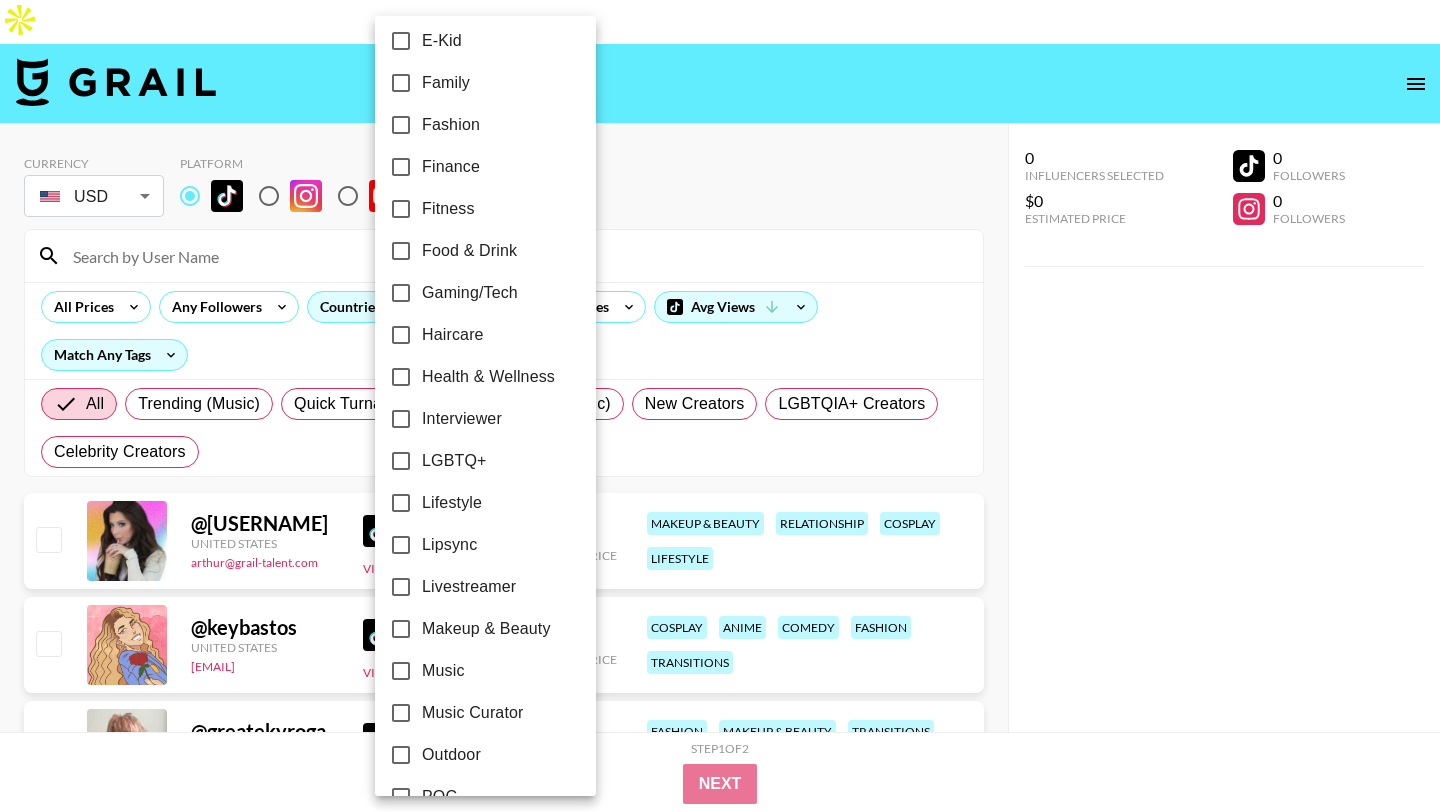 click on "Makeup & Beauty" at bounding box center (486, 629) 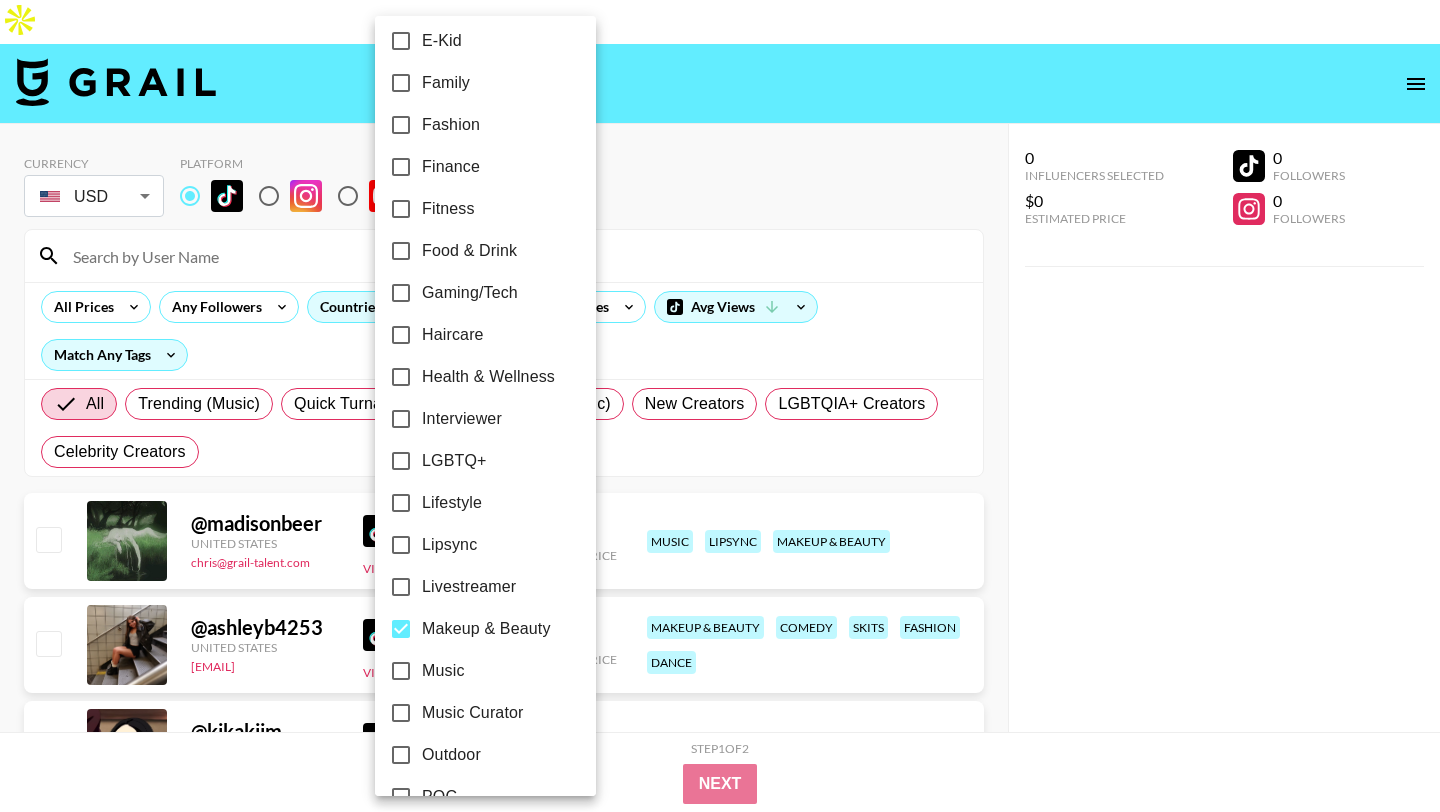 click at bounding box center [720, 406] 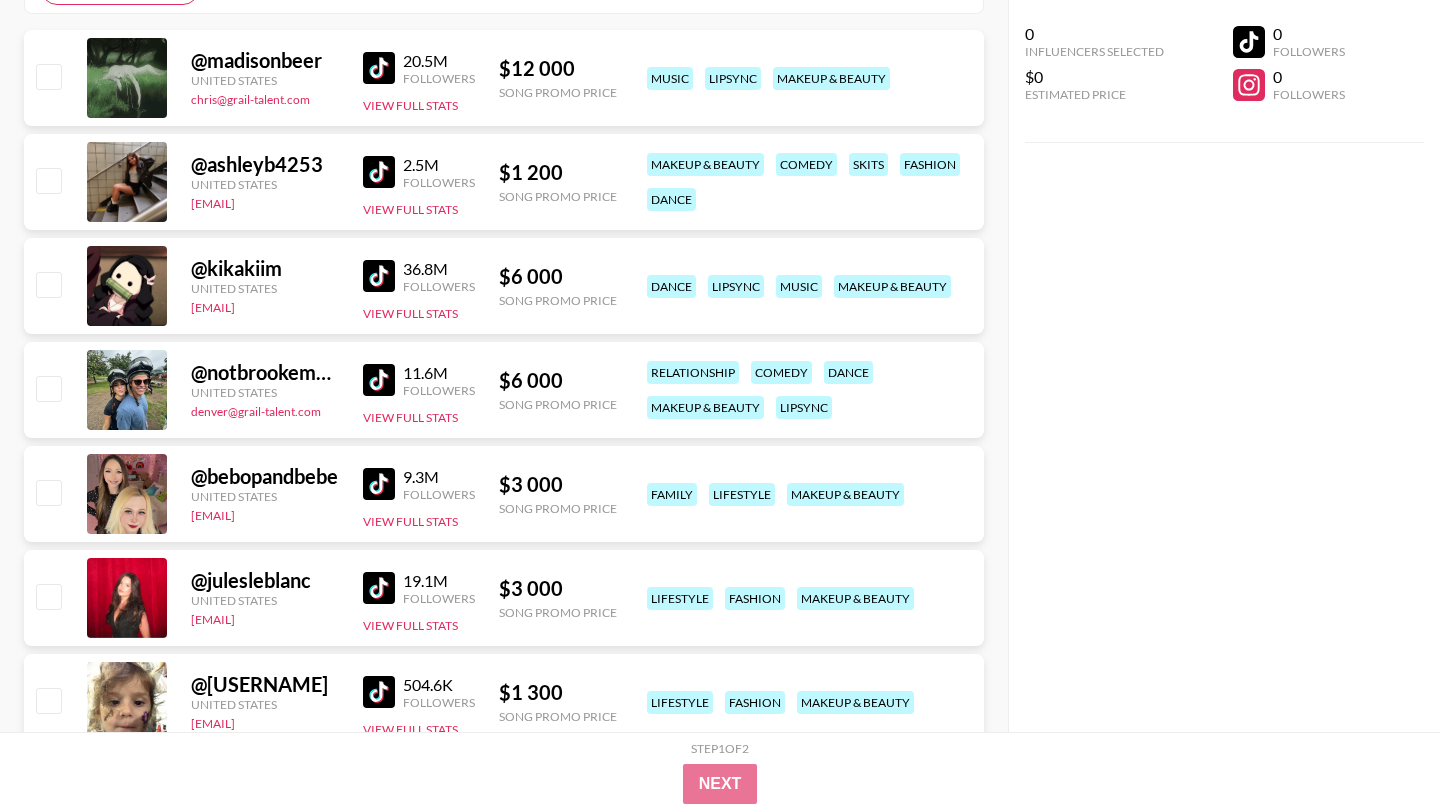 scroll, scrollTop: 562, scrollLeft: 0, axis: vertical 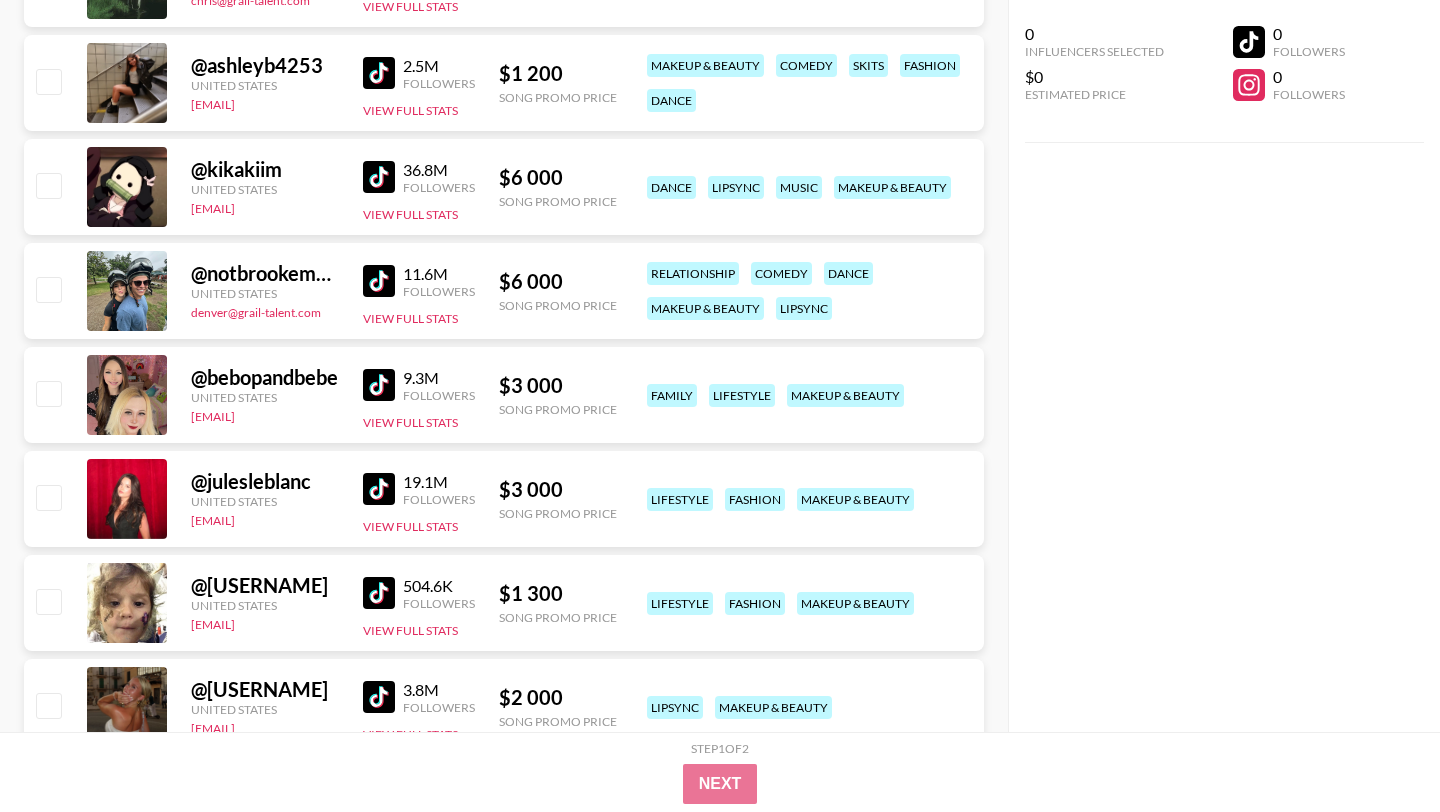 click at bounding box center (379, 177) 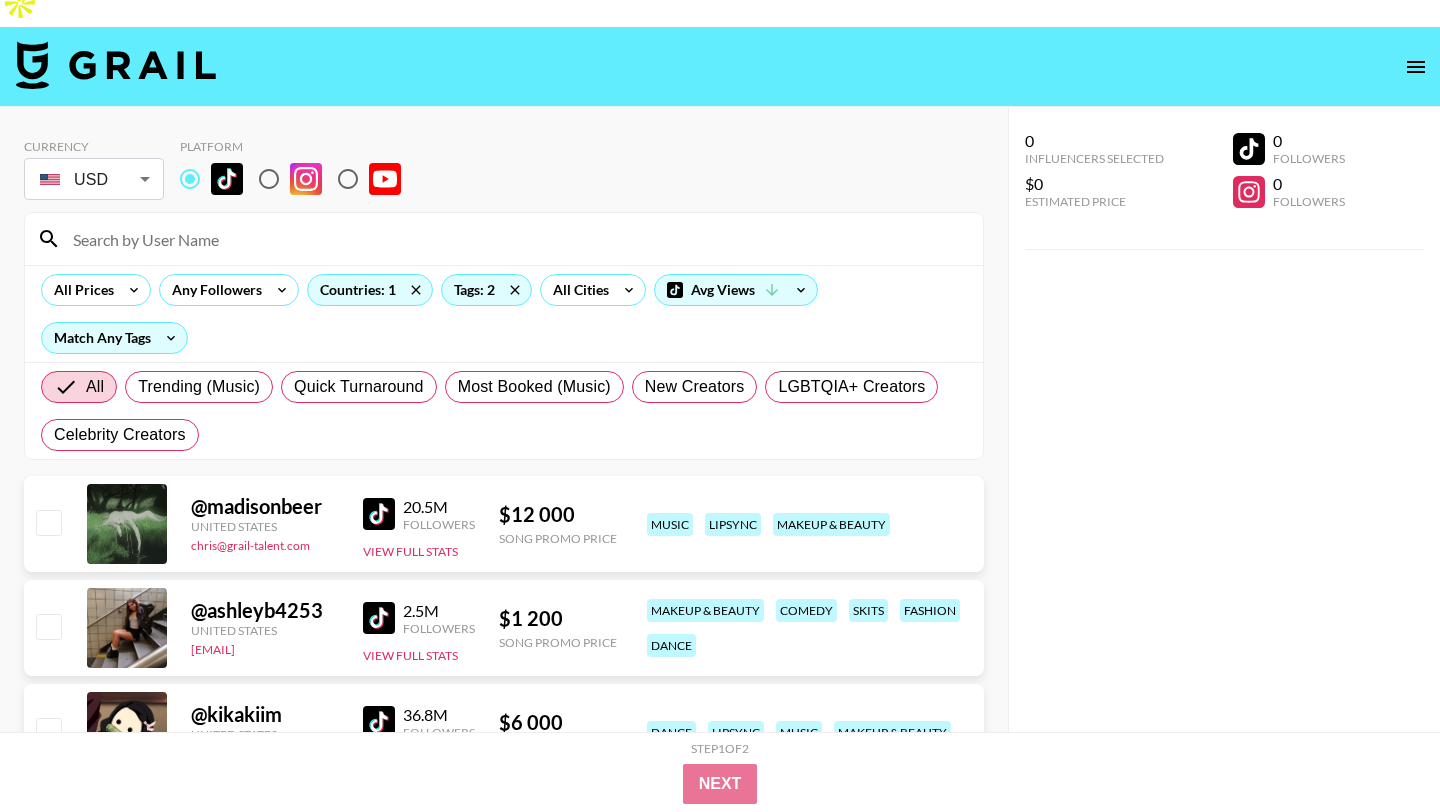scroll, scrollTop: 0, scrollLeft: 0, axis: both 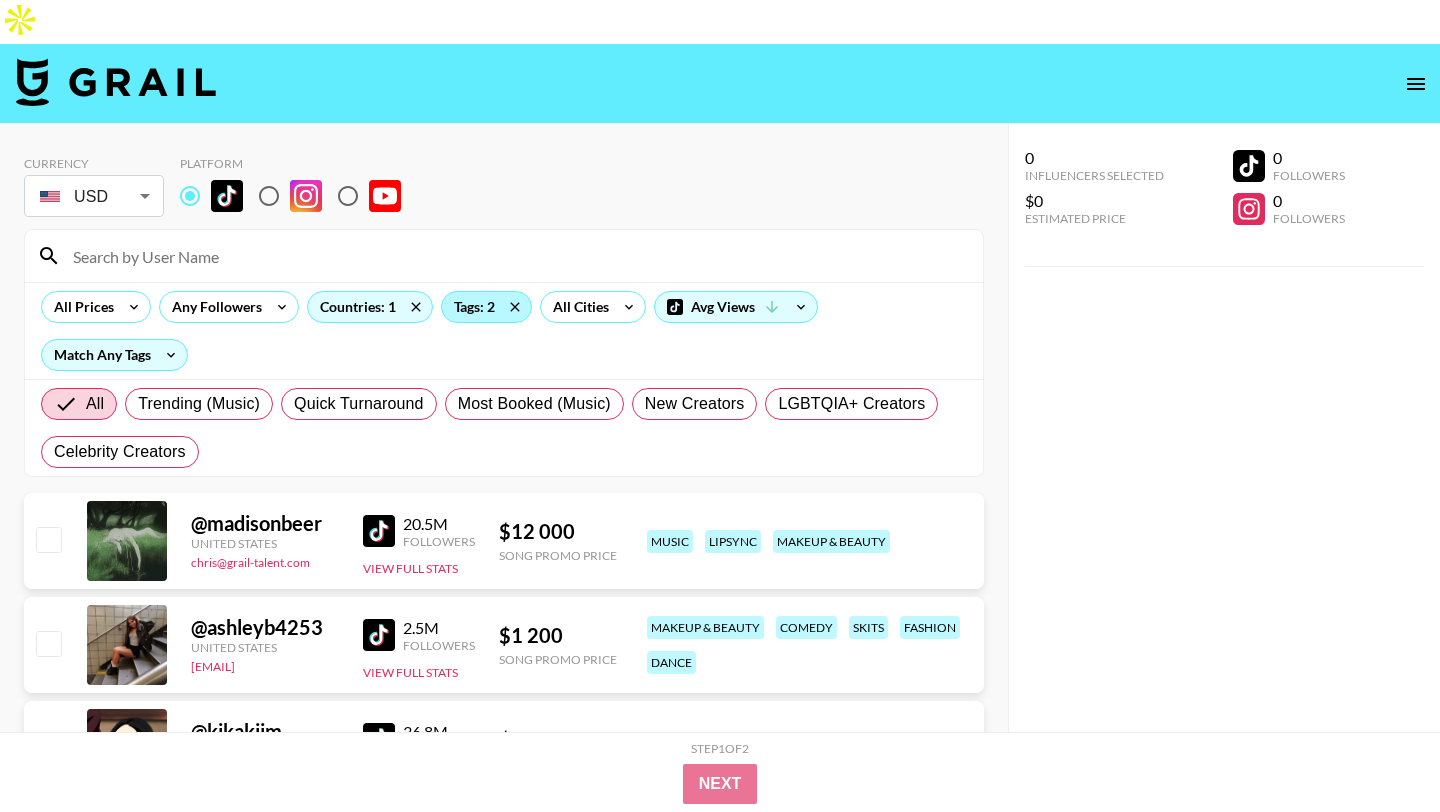 click on "Tags: 2" at bounding box center (486, 307) 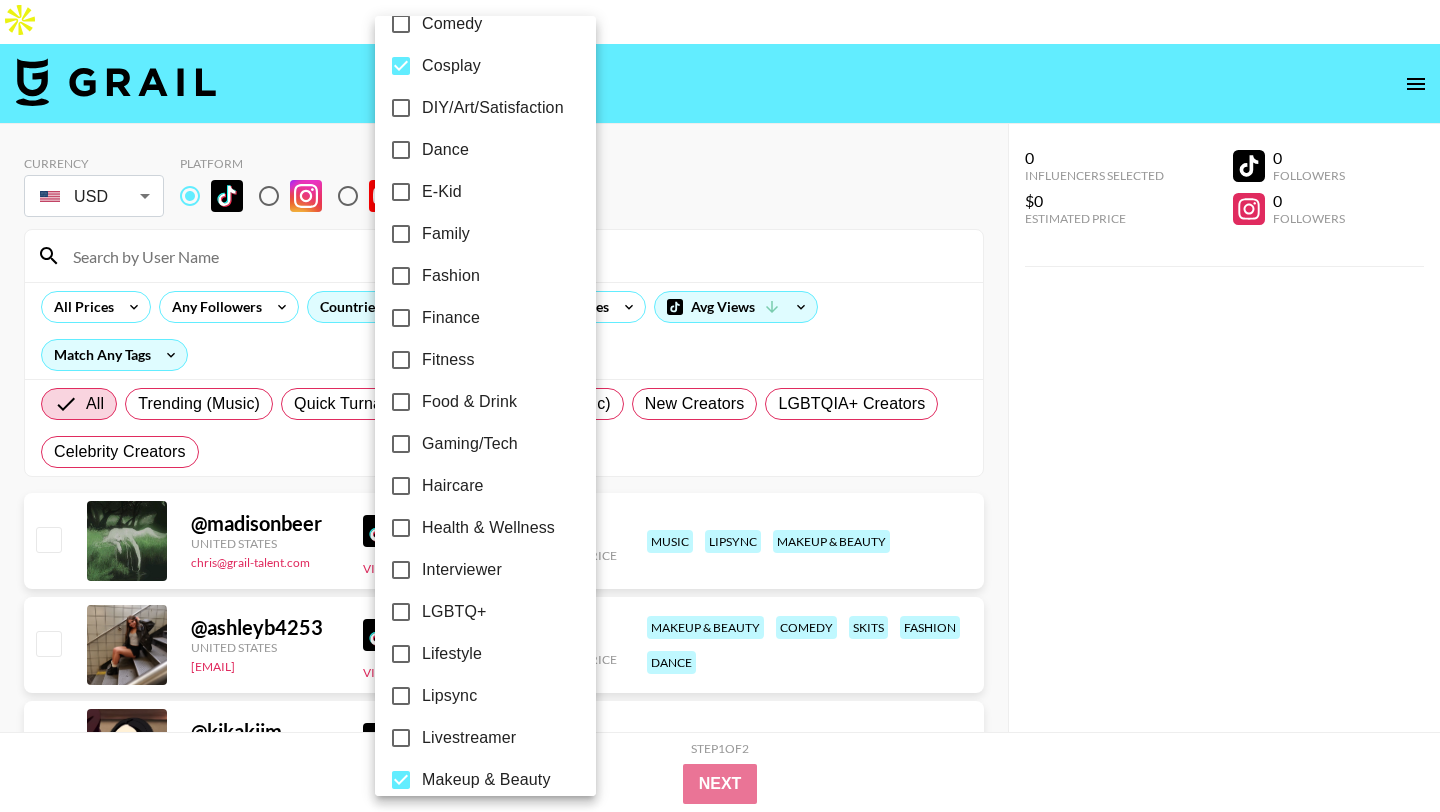 scroll, scrollTop: 1100, scrollLeft: 0, axis: vertical 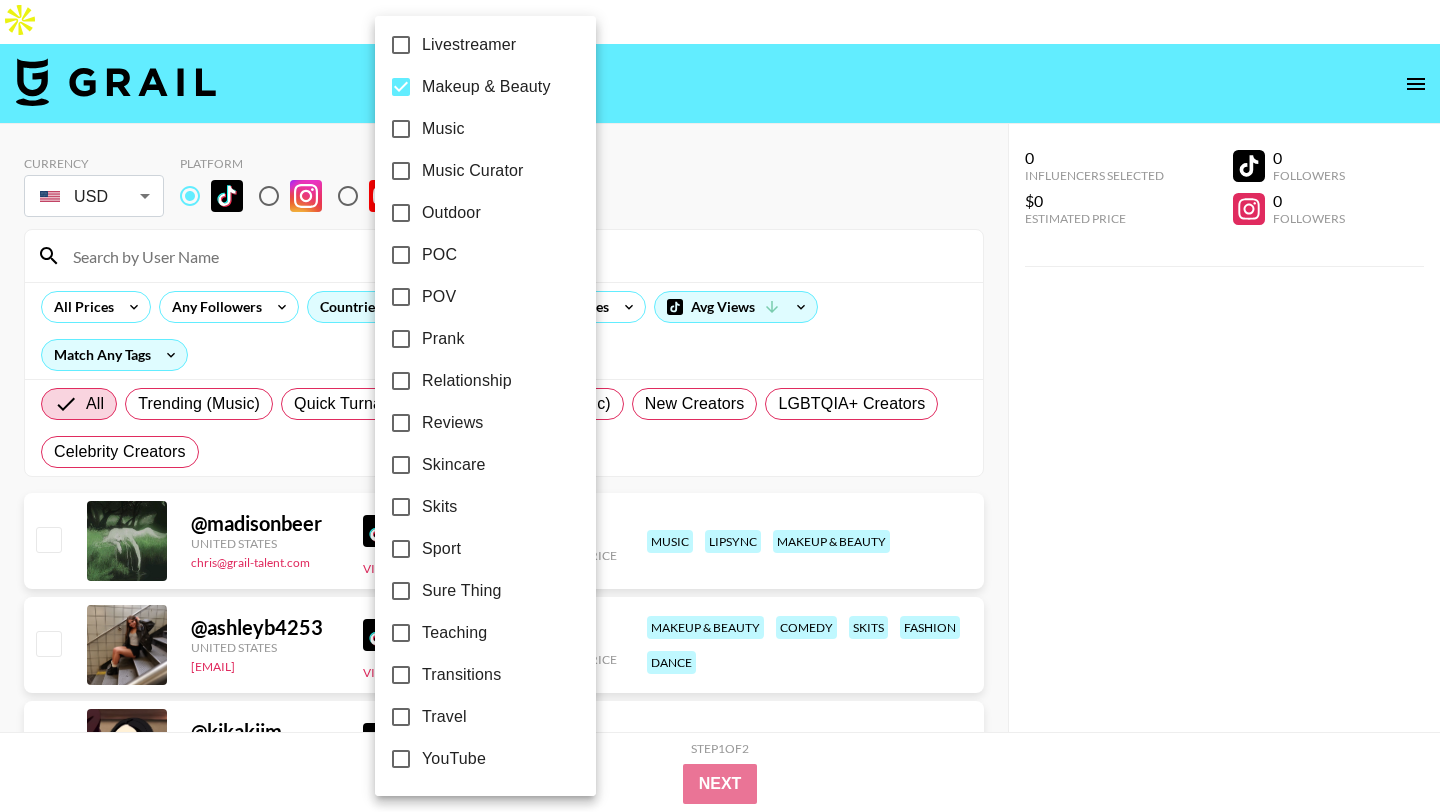 click at bounding box center (720, 406) 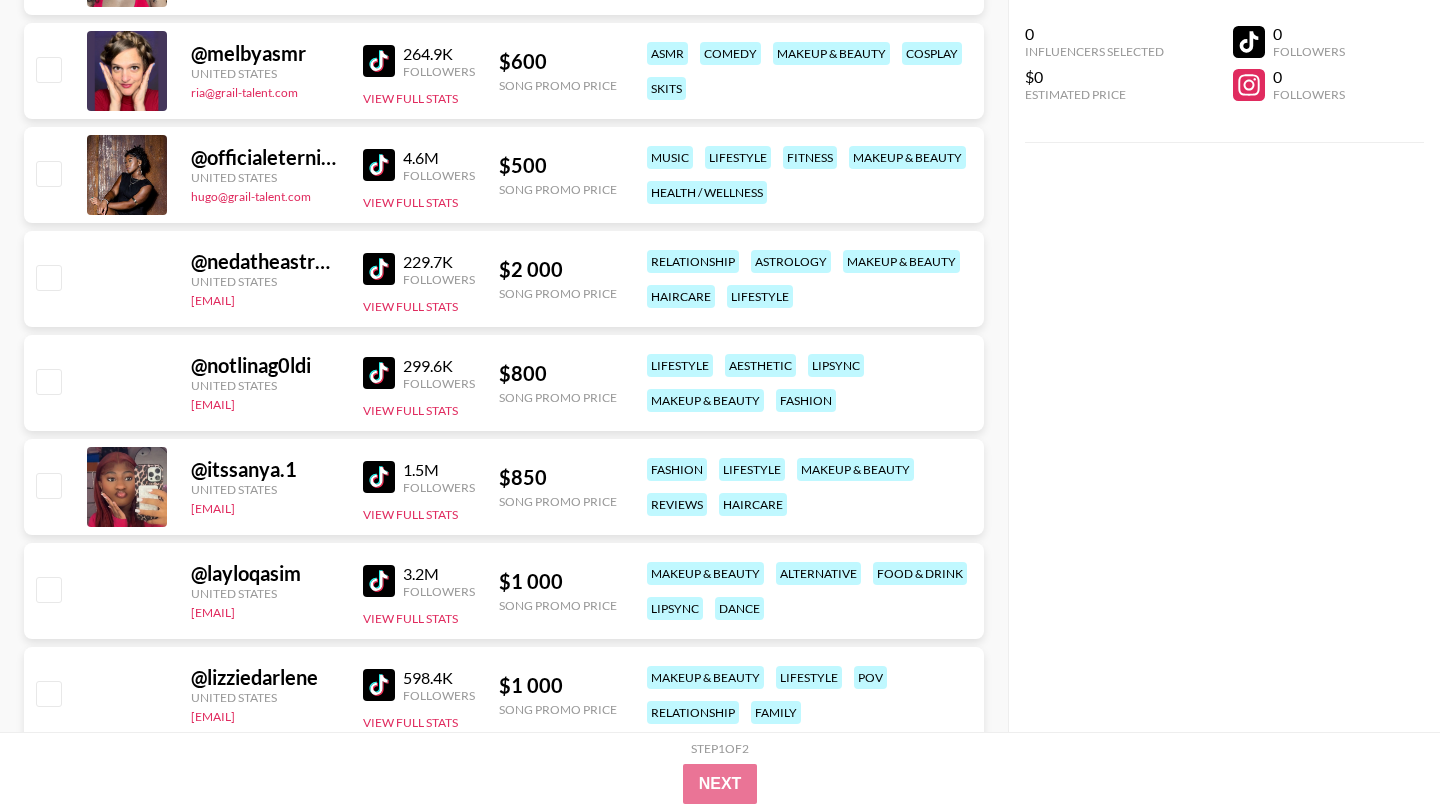 scroll, scrollTop: 5213, scrollLeft: 0, axis: vertical 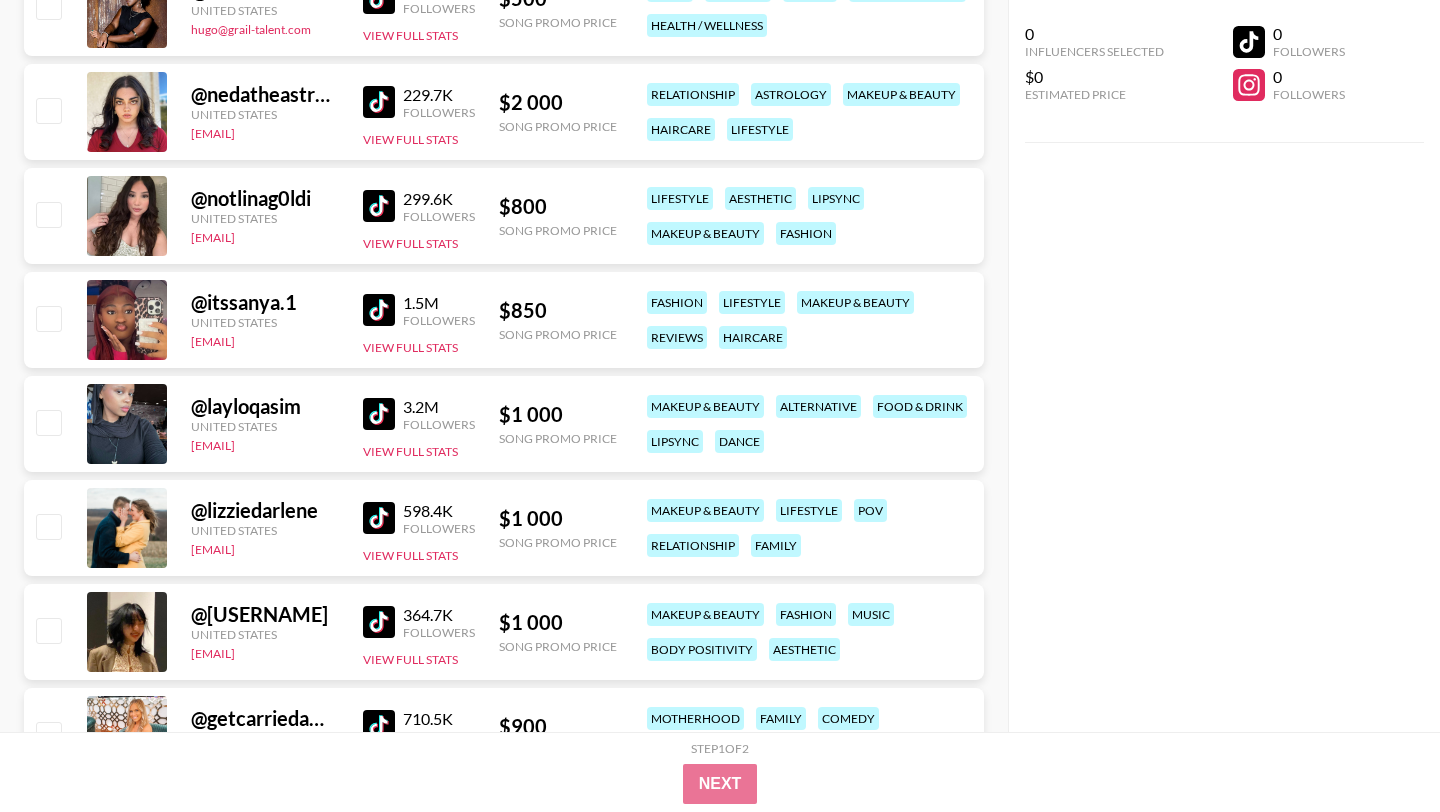 click at bounding box center [379, 622] 